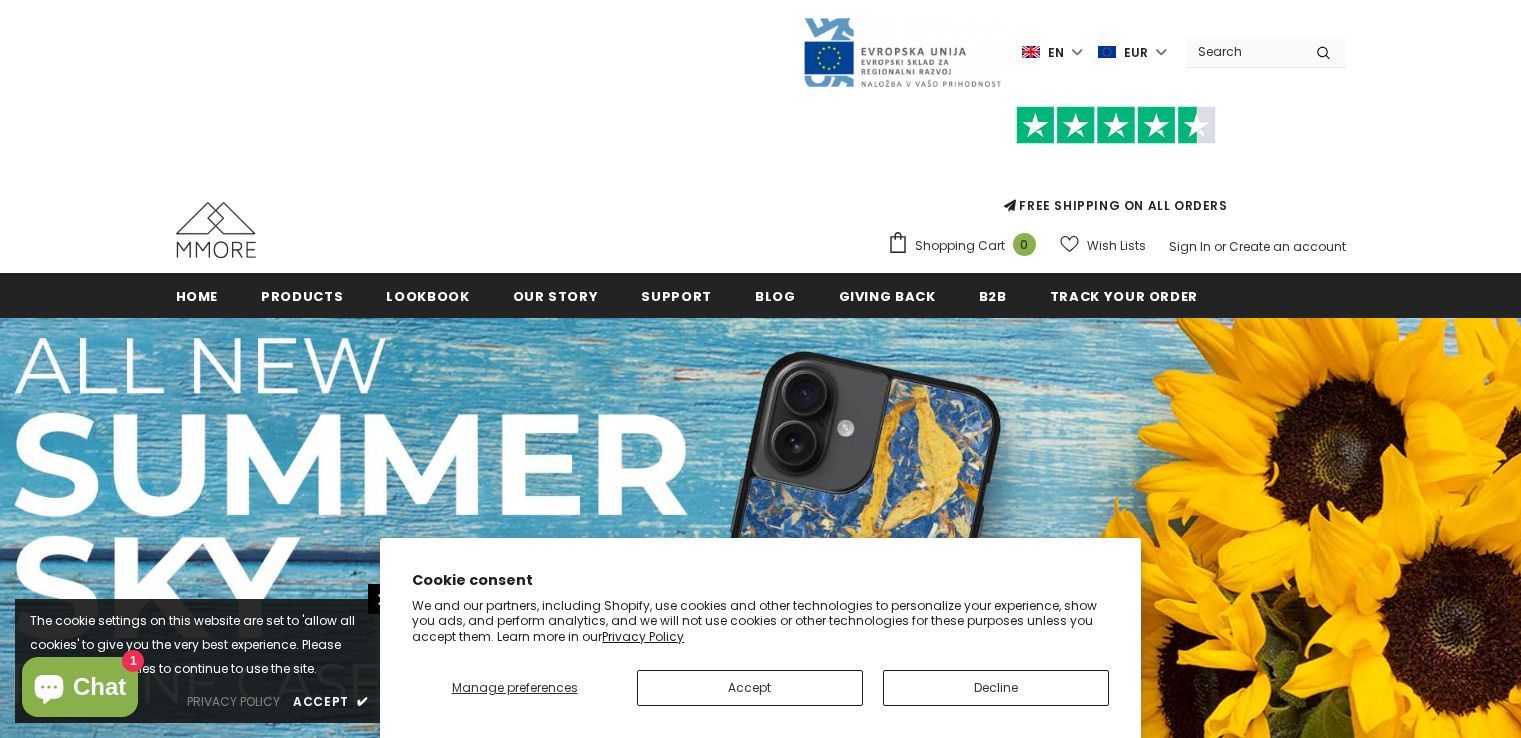 scroll, scrollTop: 0, scrollLeft: 0, axis: both 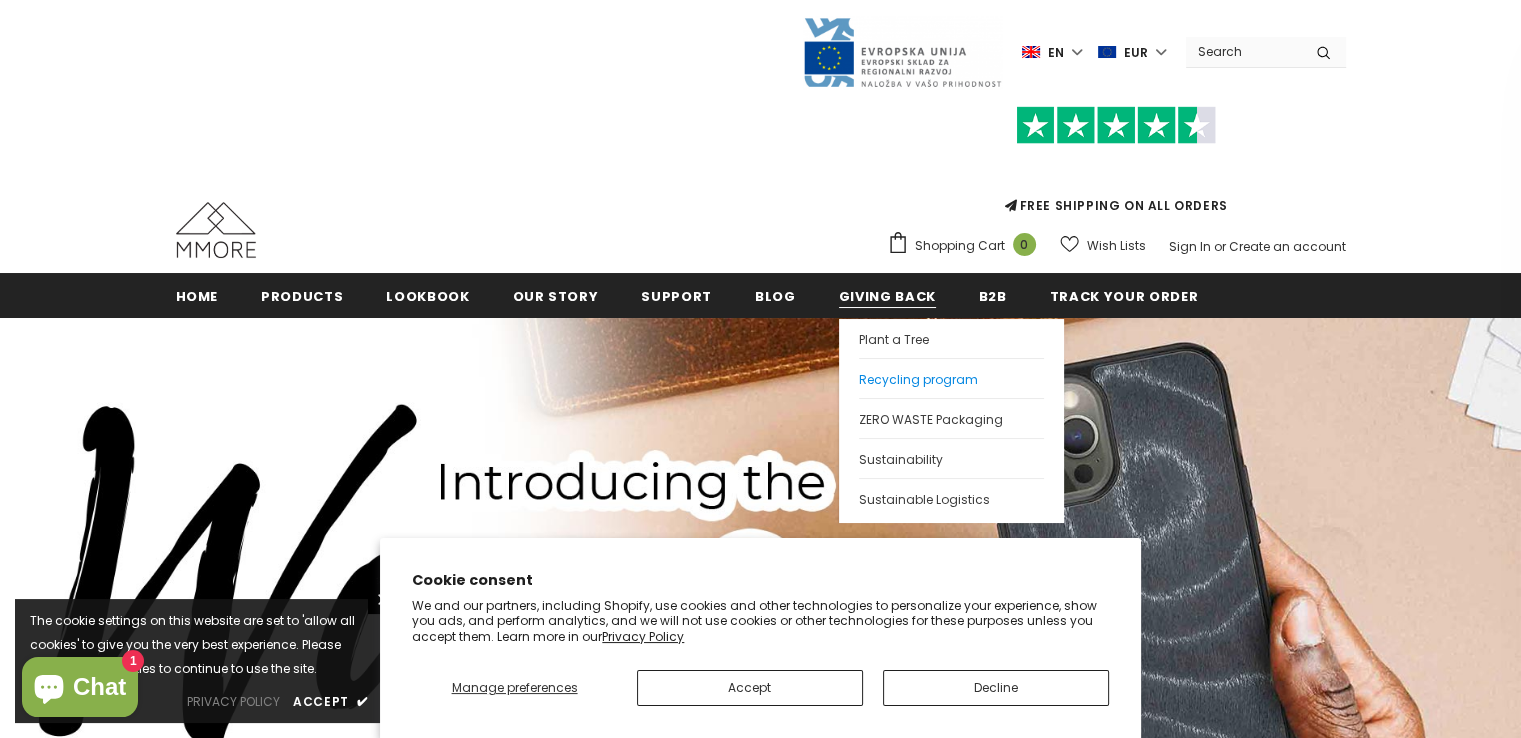 click on "Recycling program" at bounding box center (918, 379) 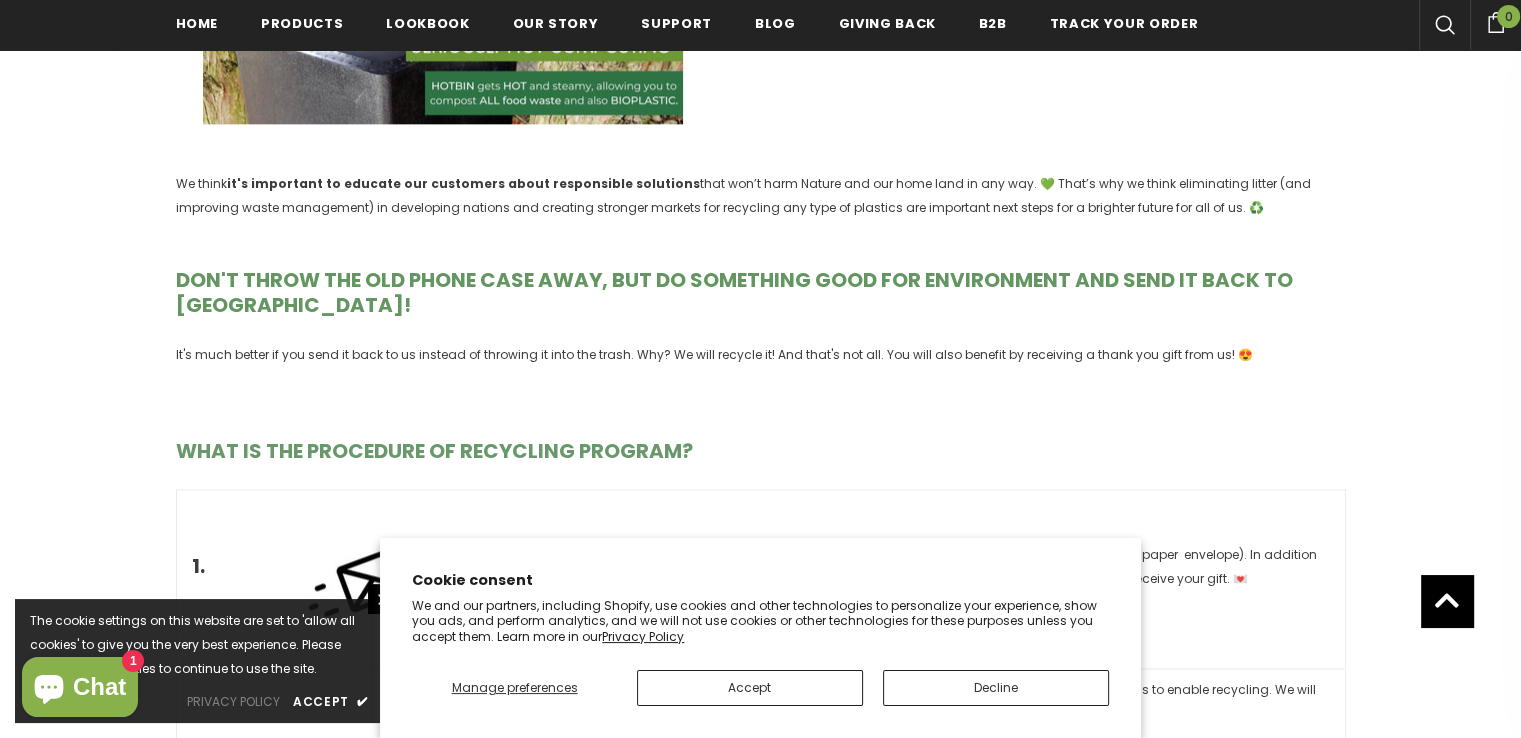 scroll, scrollTop: 2600, scrollLeft: 0, axis: vertical 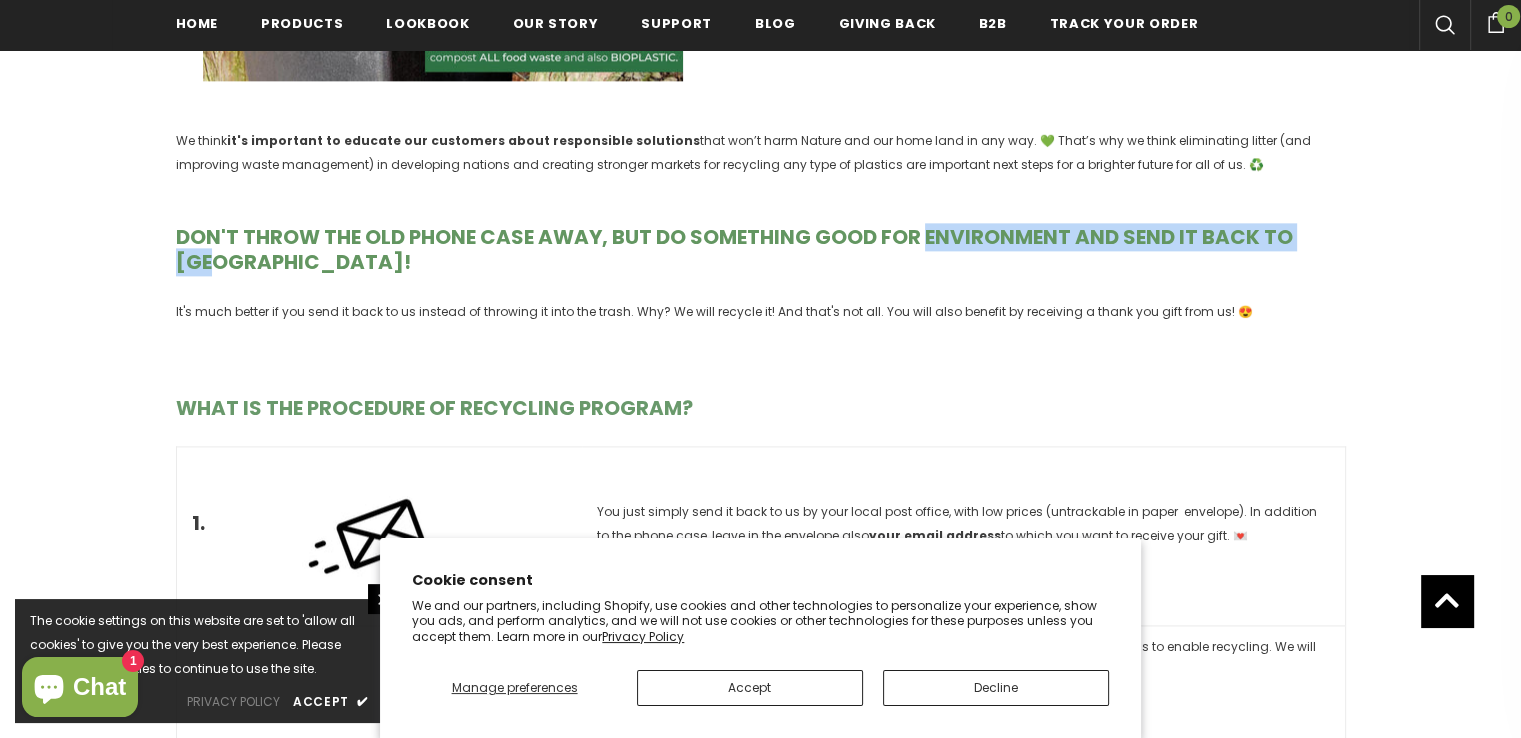 drag, startPoint x: 923, startPoint y: 190, endPoint x: 1337, endPoint y: 190, distance: 414 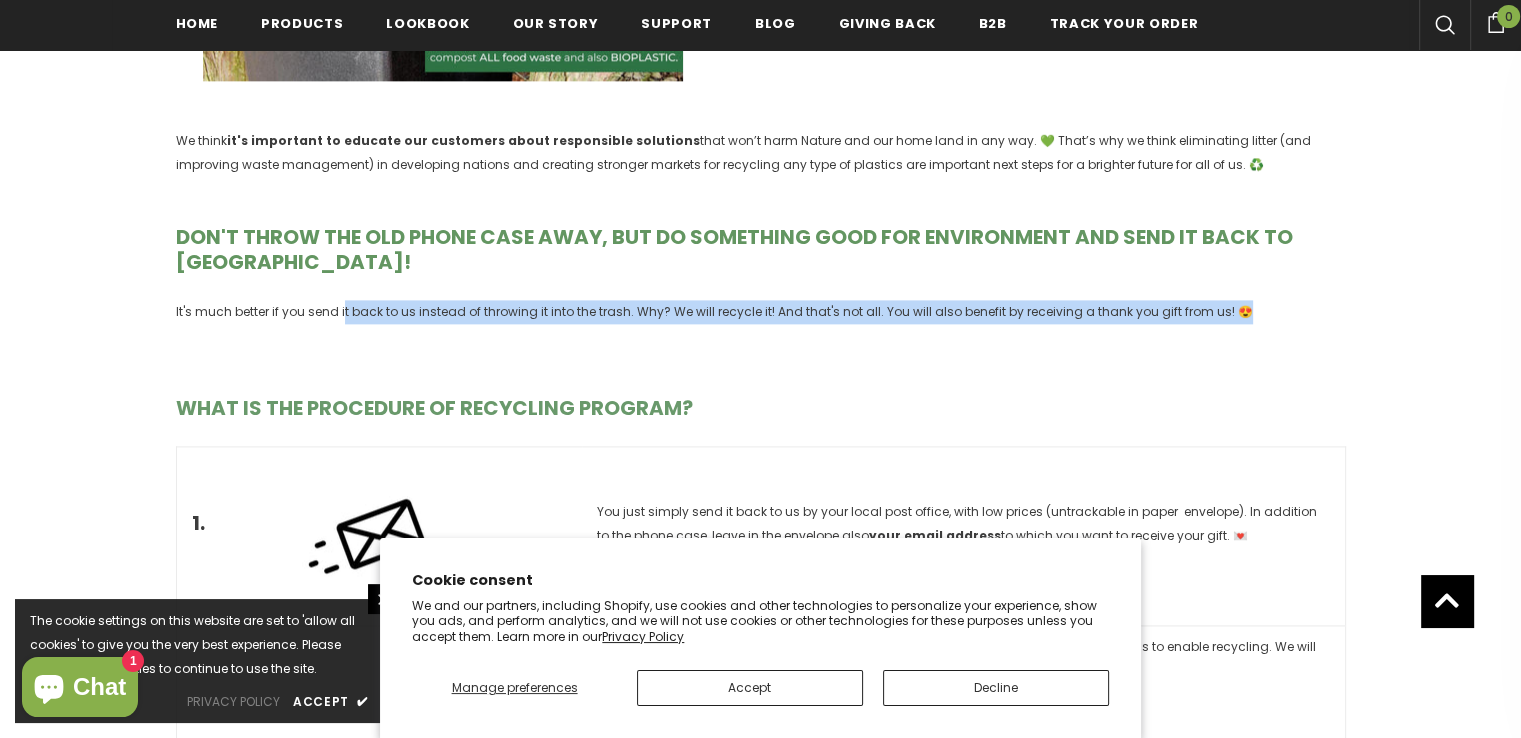 drag, startPoint x: 341, startPoint y: 239, endPoint x: 1286, endPoint y: 223, distance: 945.13544 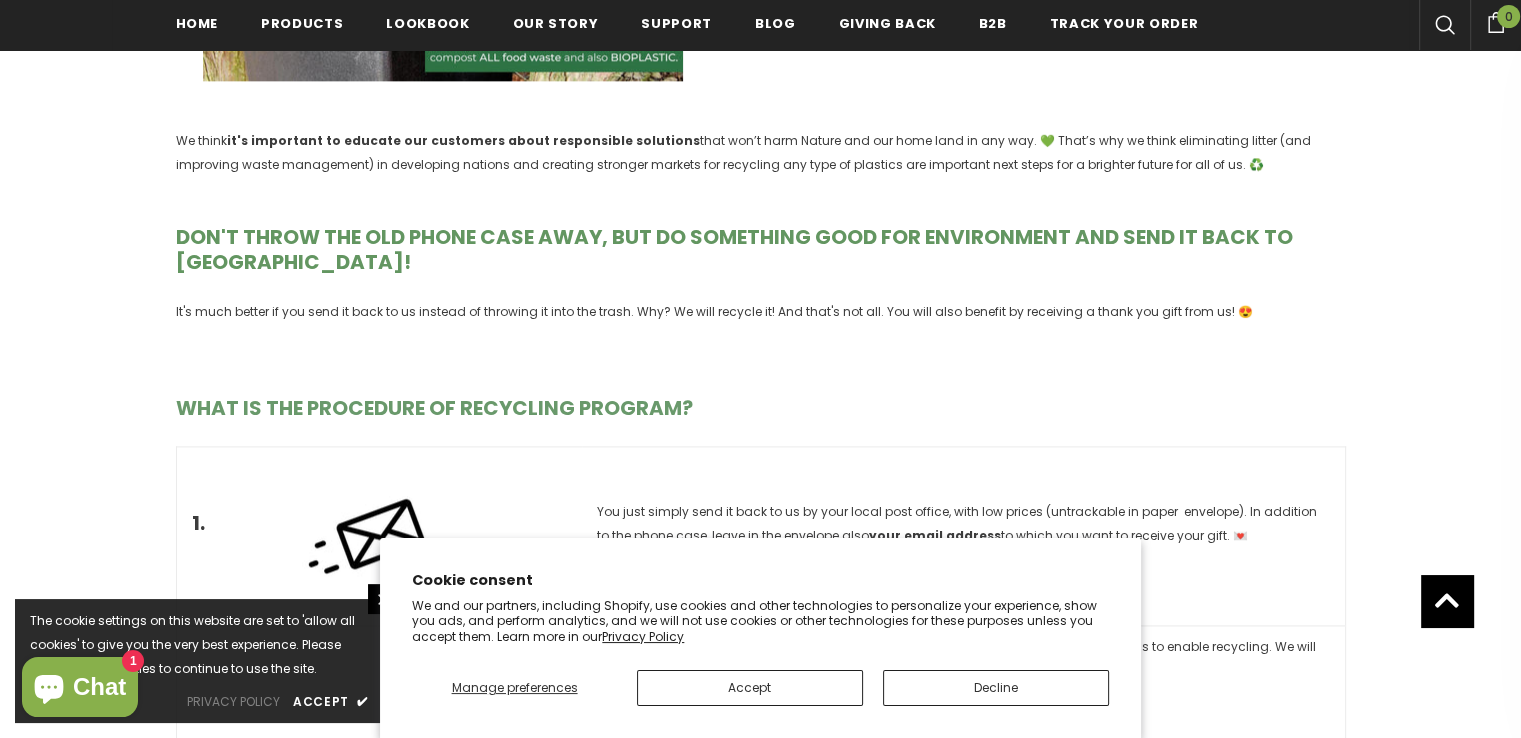 click on "Home
MMORE Recycling program
MMORE Recycling program
ARE YOU THE OWNER OF AN MMORE PHONE CASE, BUT ITS LIFESPAN IS COMING TO AN END?
We started a program that will provide another life for these cases. We love nature in every way and always try to keep our environment clean and safe. That's the reason why we always want to stick to the principle:  REDUCE, REUSE, RECYCLE ! ♻️
SUSTAINABILITY IS AT THE CORE OF MMORE
Our cases are made  from organic materials and recyclable PU cases   (made in SGS certified non-toxic production) , so everything we make, we can also recycle responsibly to lower our footprint.  The big problem in the world is that 80% of all plastic is not recycled at all (when it could be) . When you can't avoid plastic, make sure you use one which can be recycled and used again properly.
from" at bounding box center (760, -99) 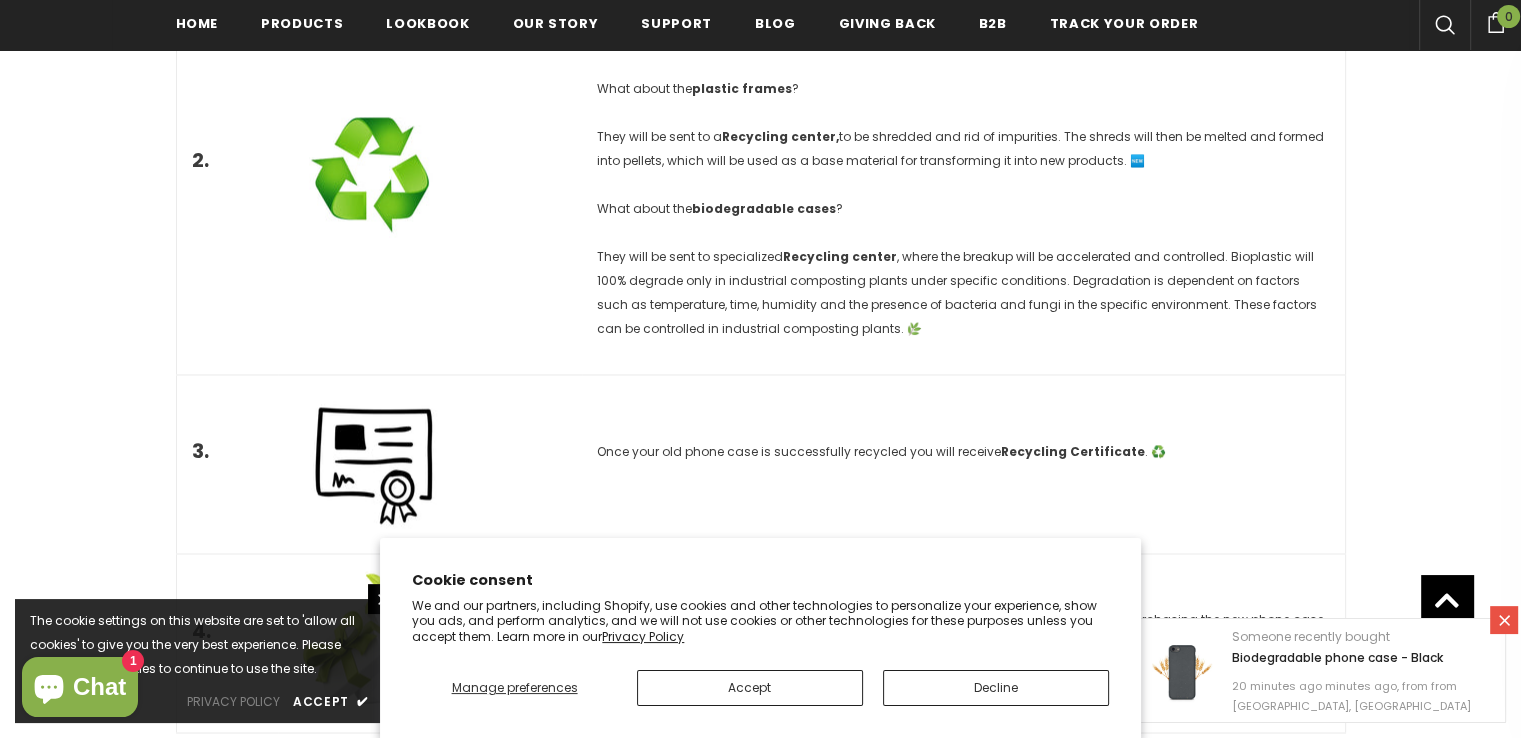 scroll, scrollTop: 3300, scrollLeft: 0, axis: vertical 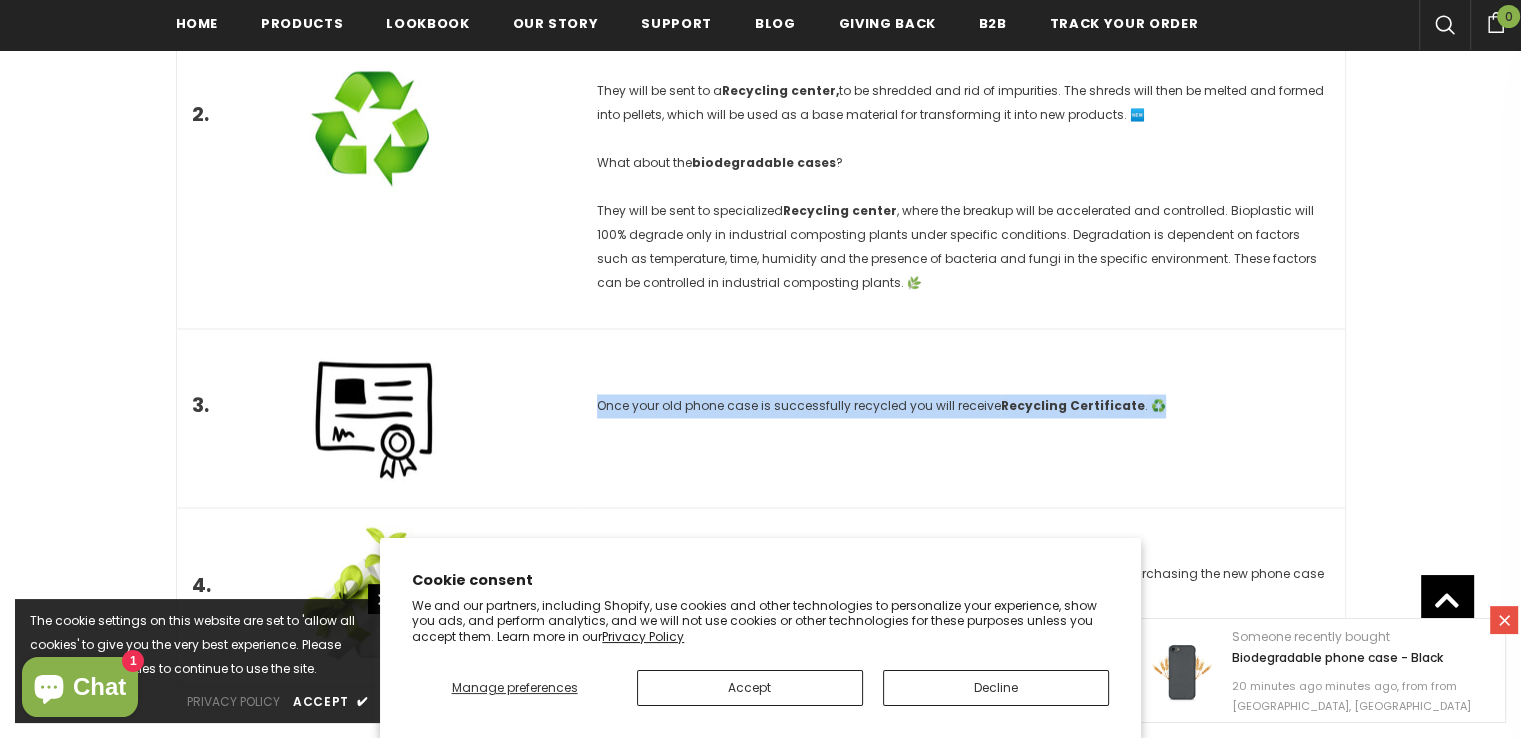 drag, startPoint x: 598, startPoint y: 330, endPoint x: 1158, endPoint y: 325, distance: 560.02234 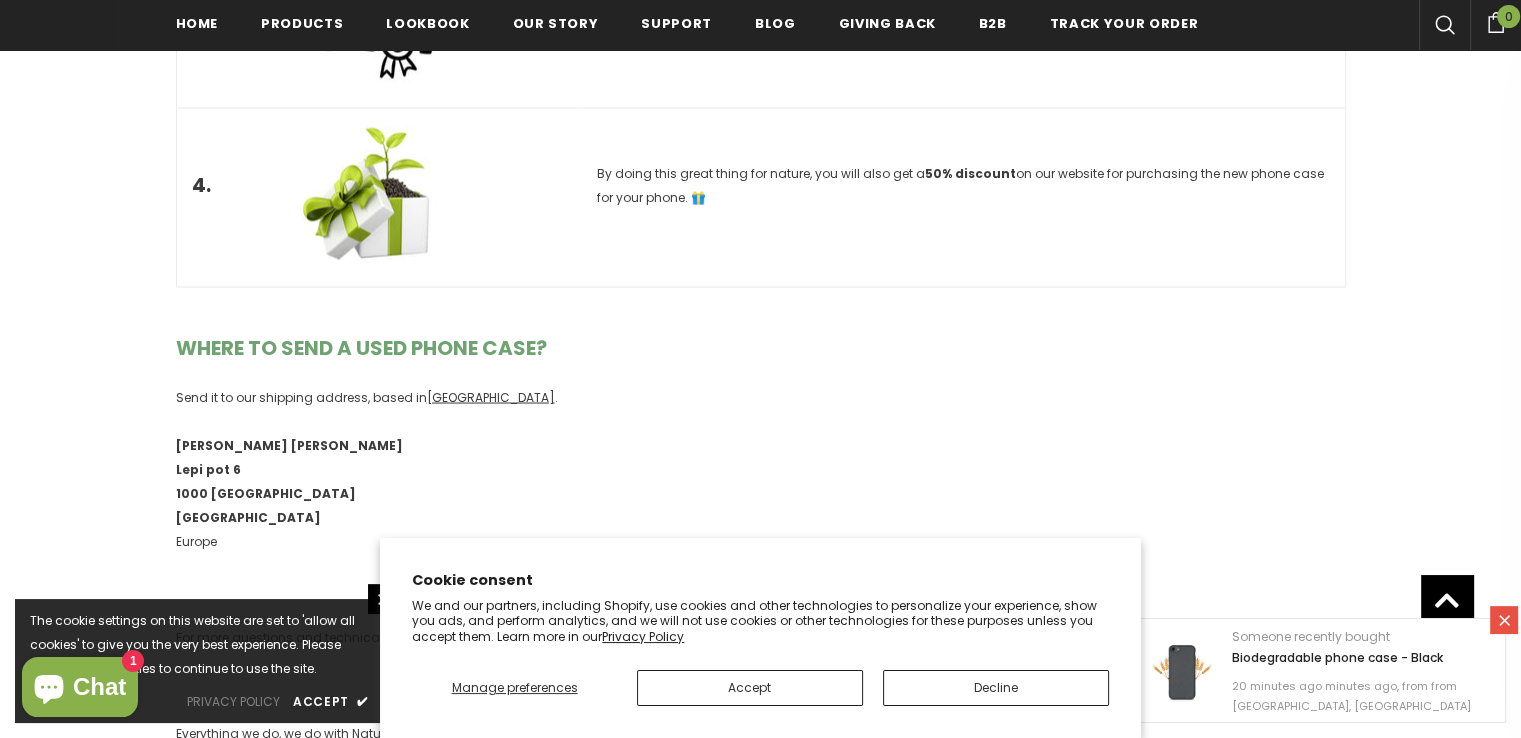 scroll, scrollTop: 3800, scrollLeft: 0, axis: vertical 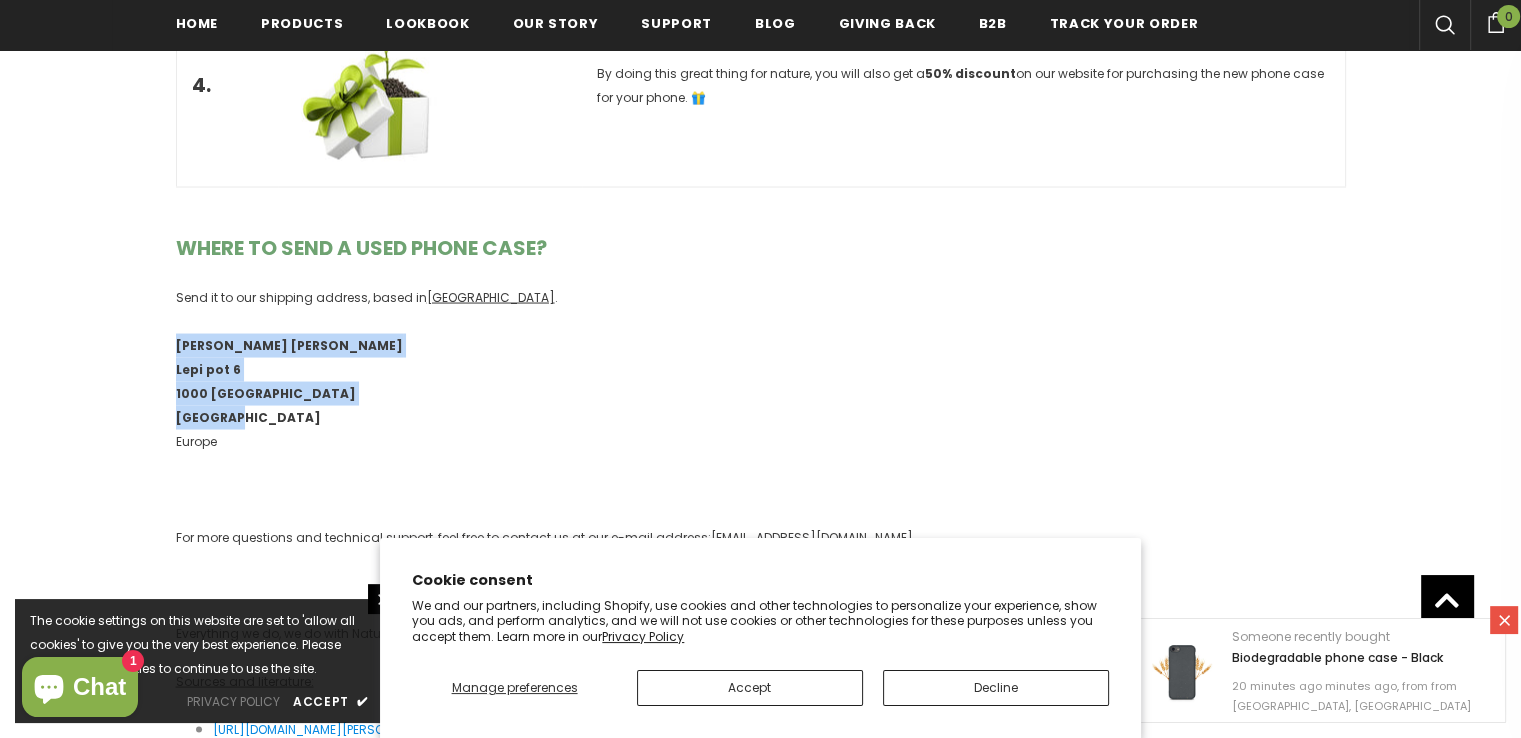 drag, startPoint x: 228, startPoint y: 341, endPoint x: 148, endPoint y: 260, distance: 113.84639 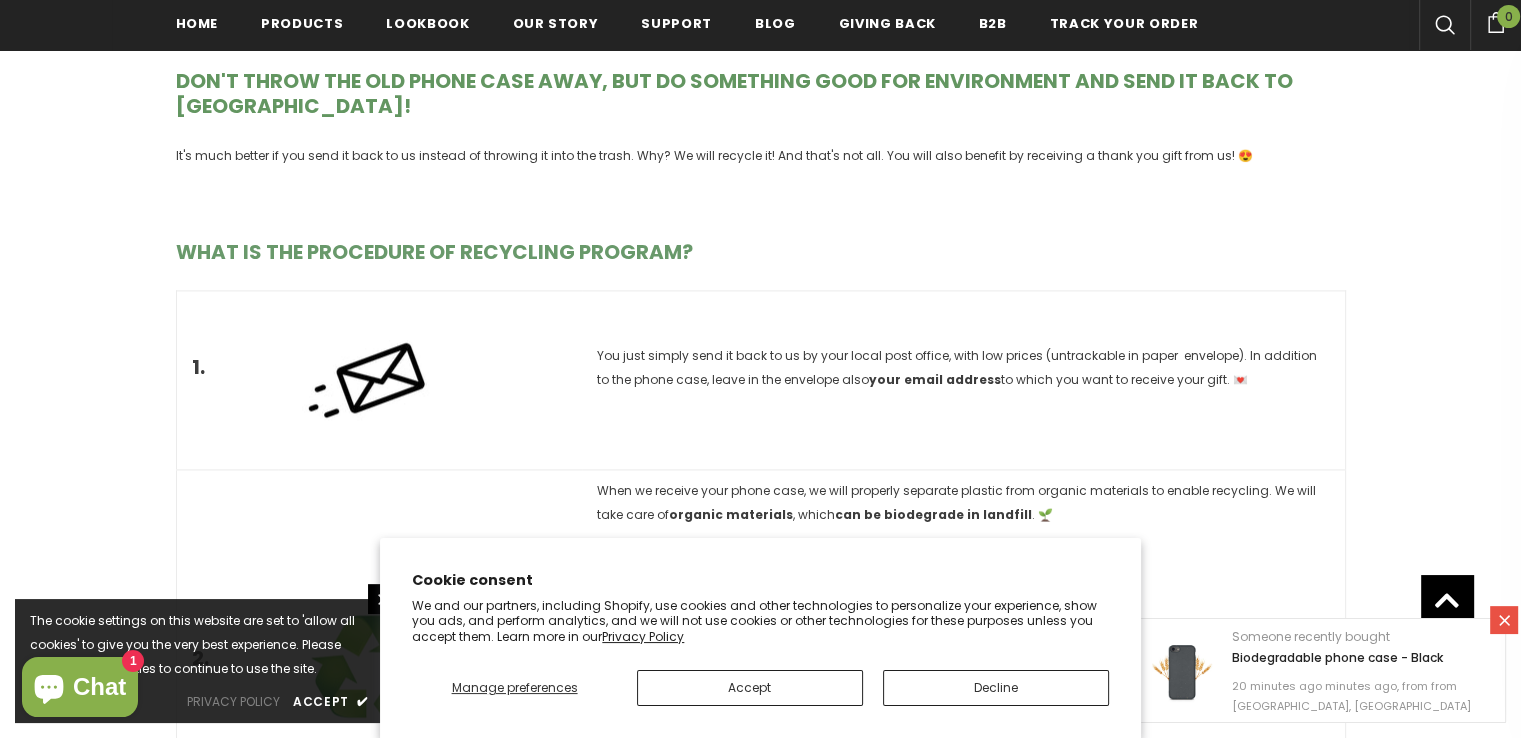 scroll, scrollTop: 2710, scrollLeft: 0, axis: vertical 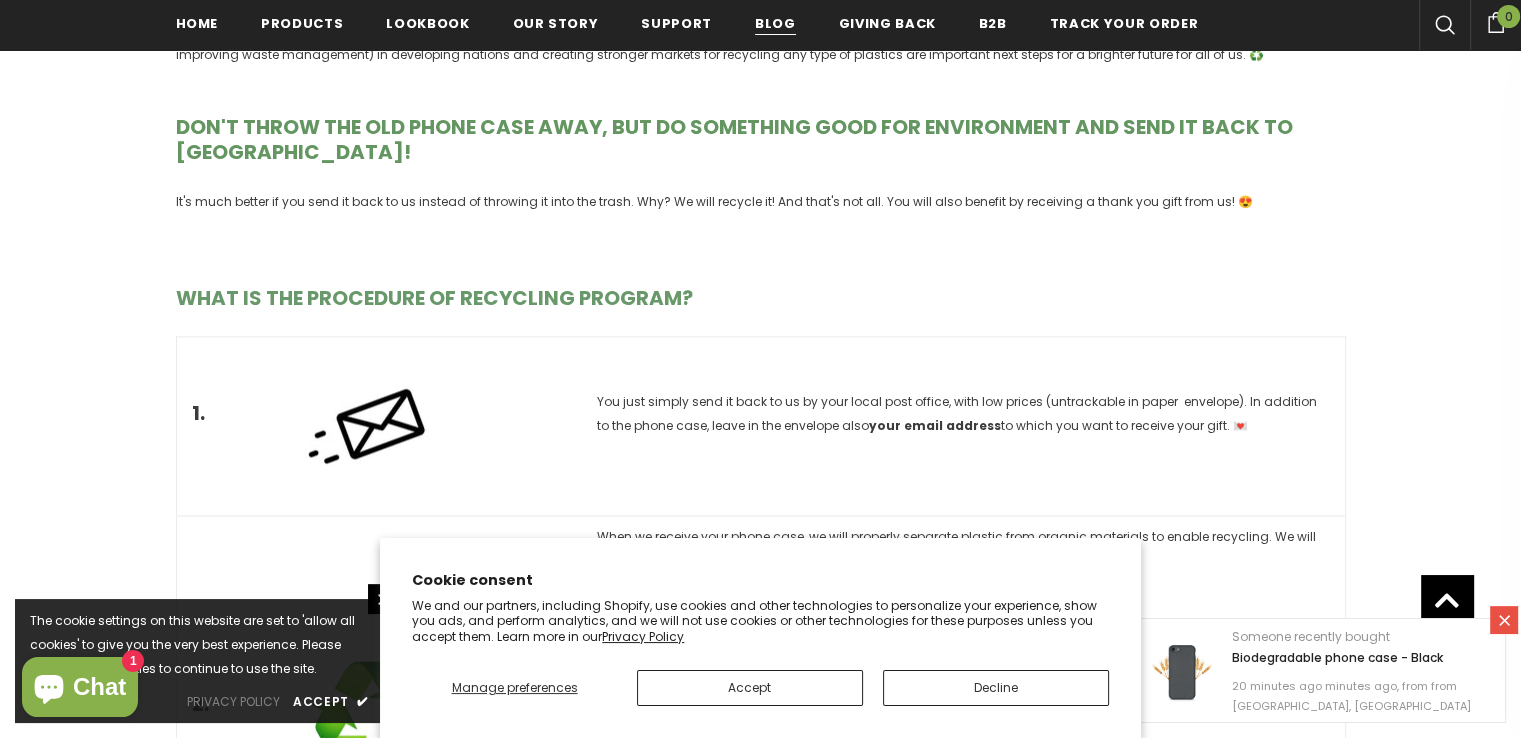click on "Blog" at bounding box center [775, 23] 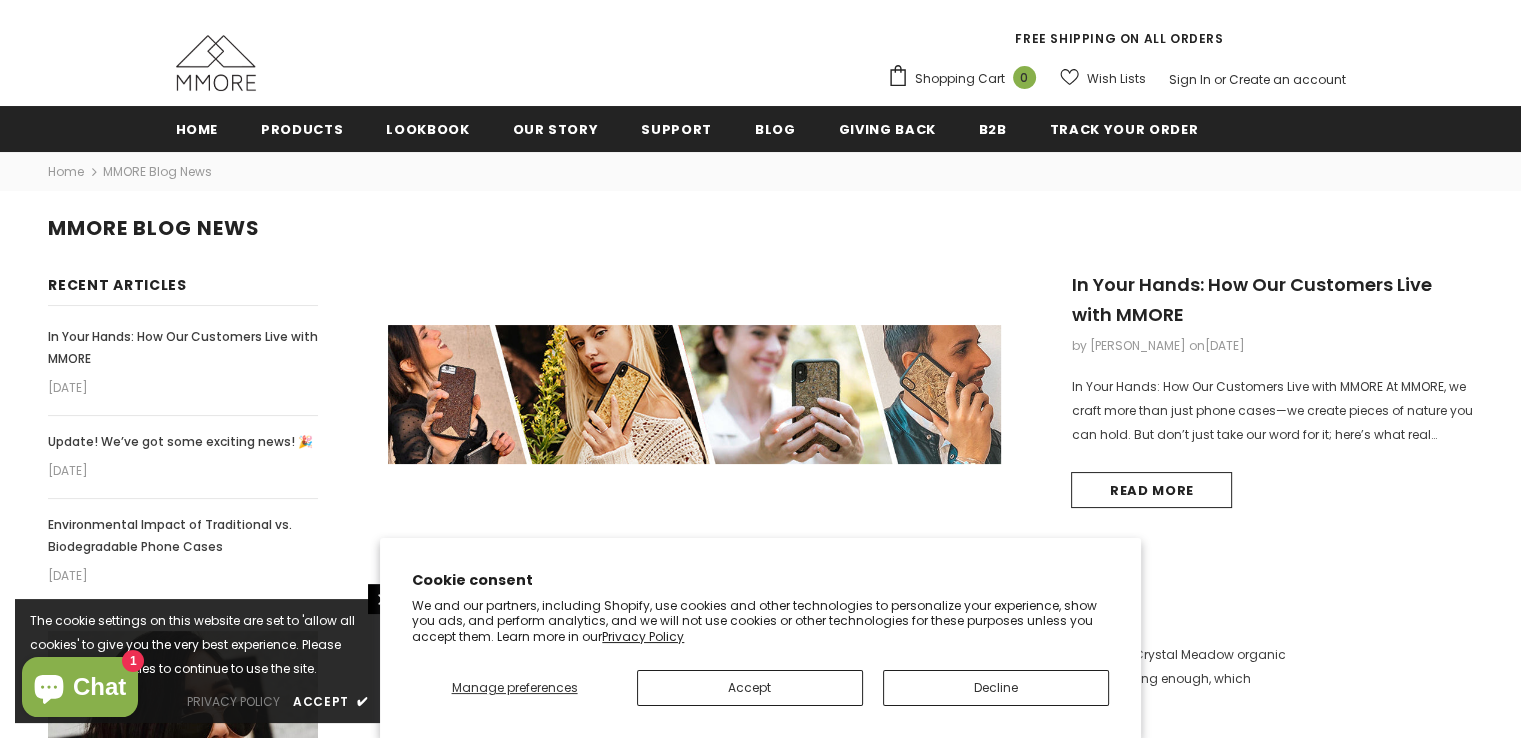 scroll, scrollTop: 200, scrollLeft: 0, axis: vertical 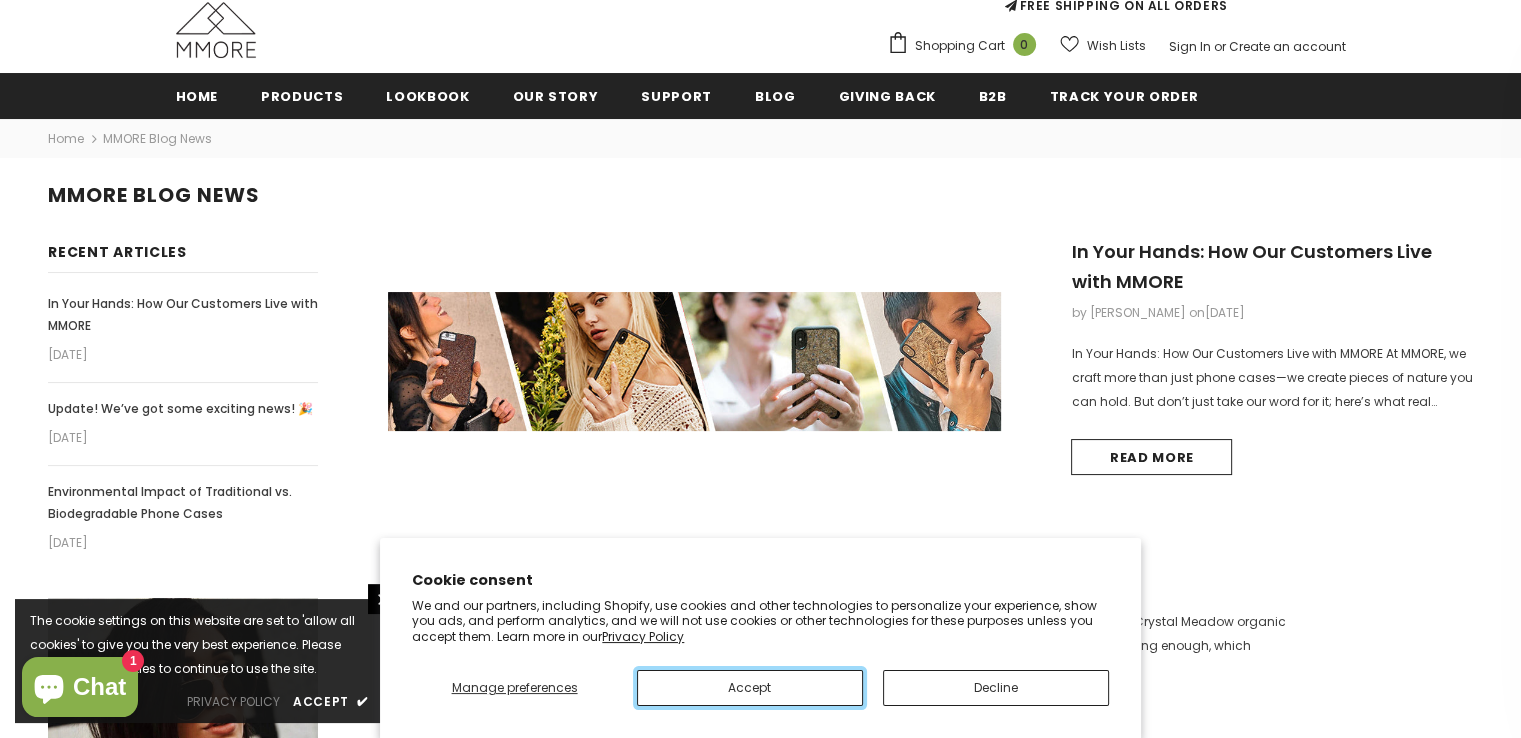 click on "Accept" at bounding box center [750, 688] 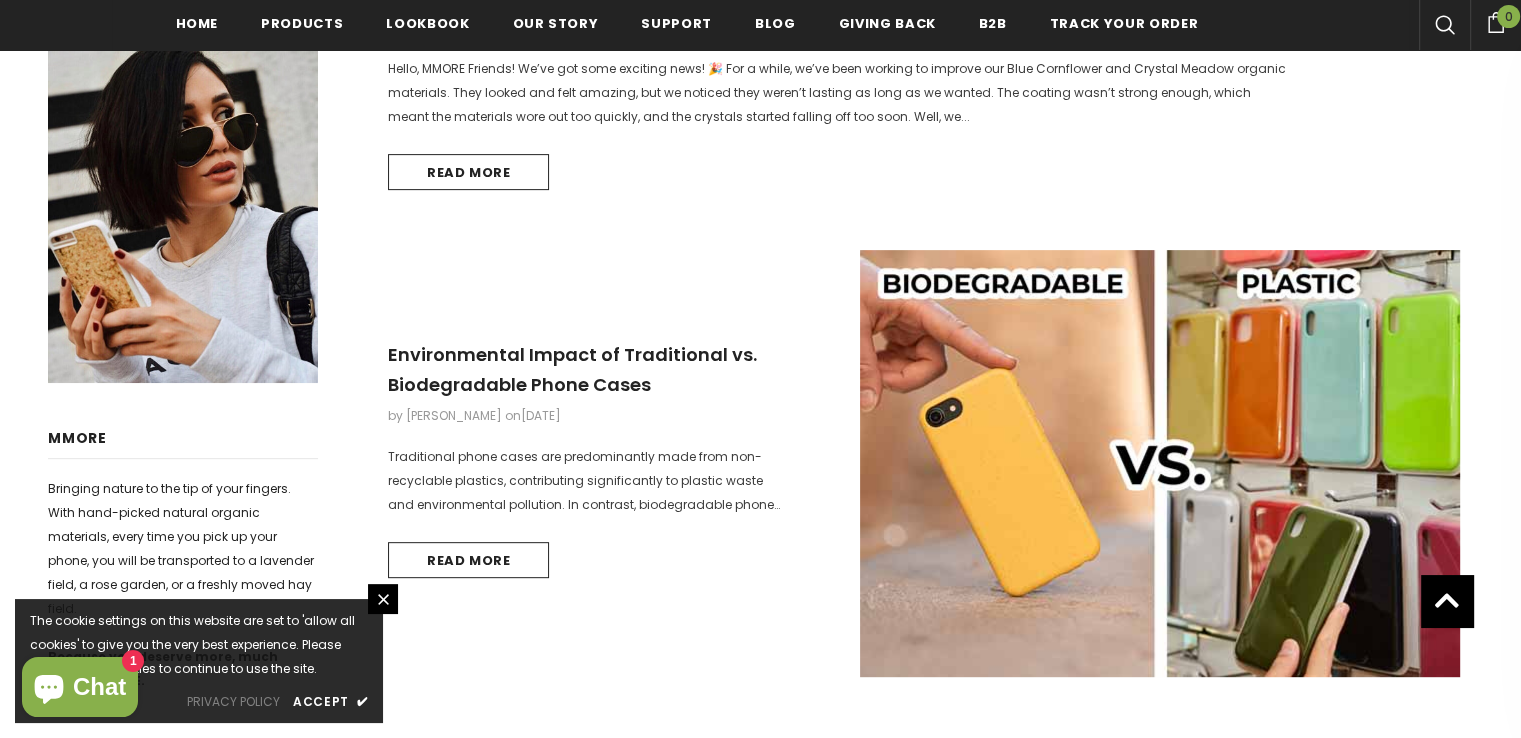 scroll, scrollTop: 804, scrollLeft: 0, axis: vertical 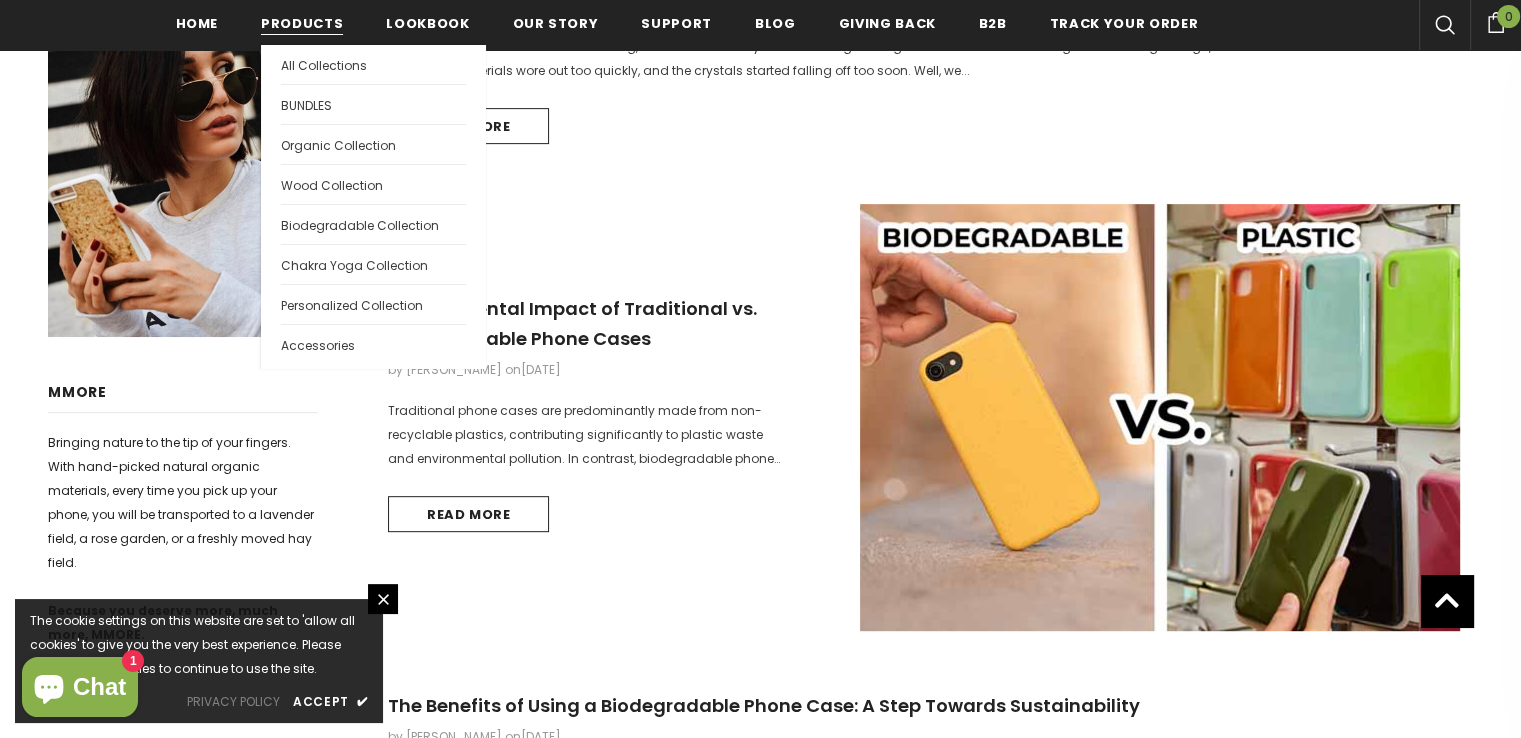 click on "Products" at bounding box center (302, 23) 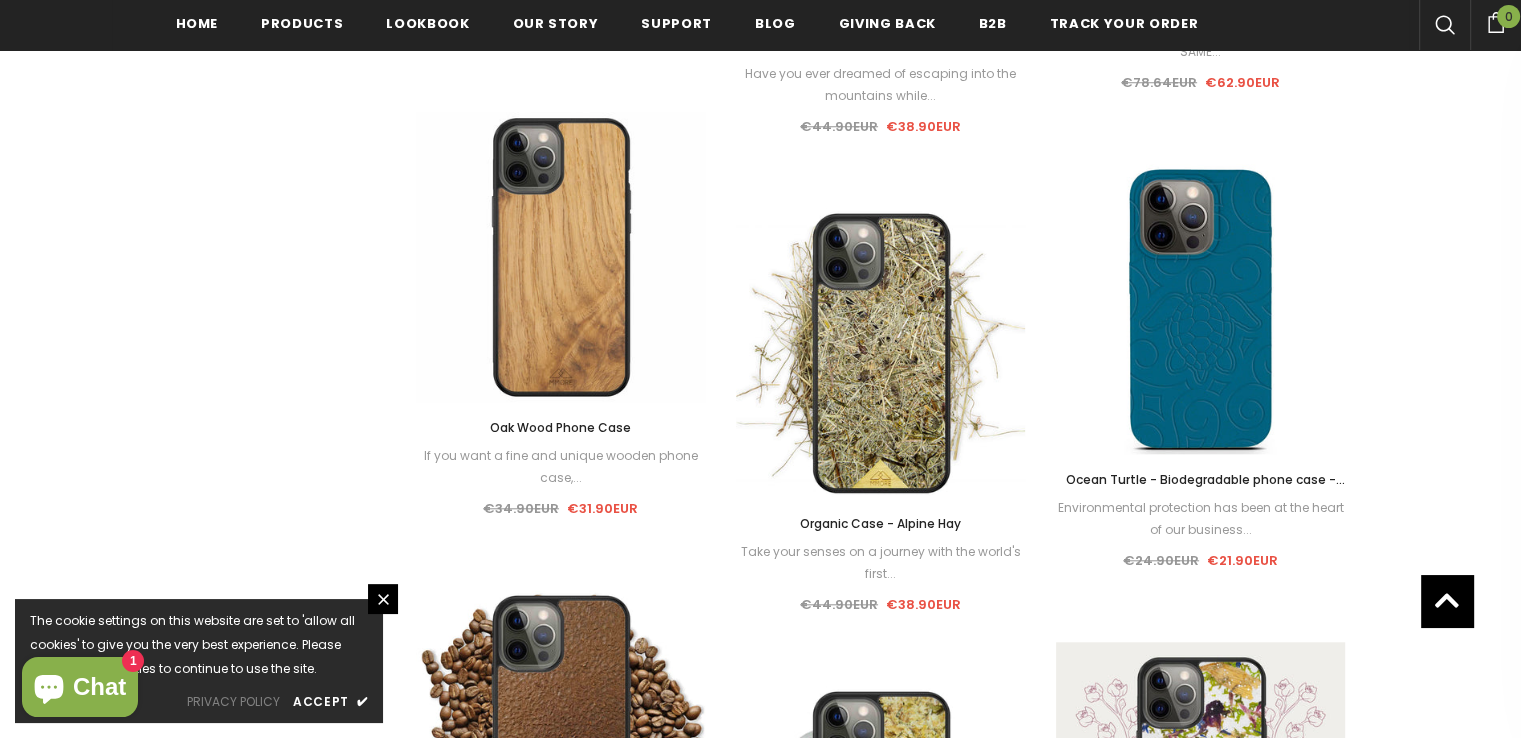 scroll, scrollTop: 9400, scrollLeft: 0, axis: vertical 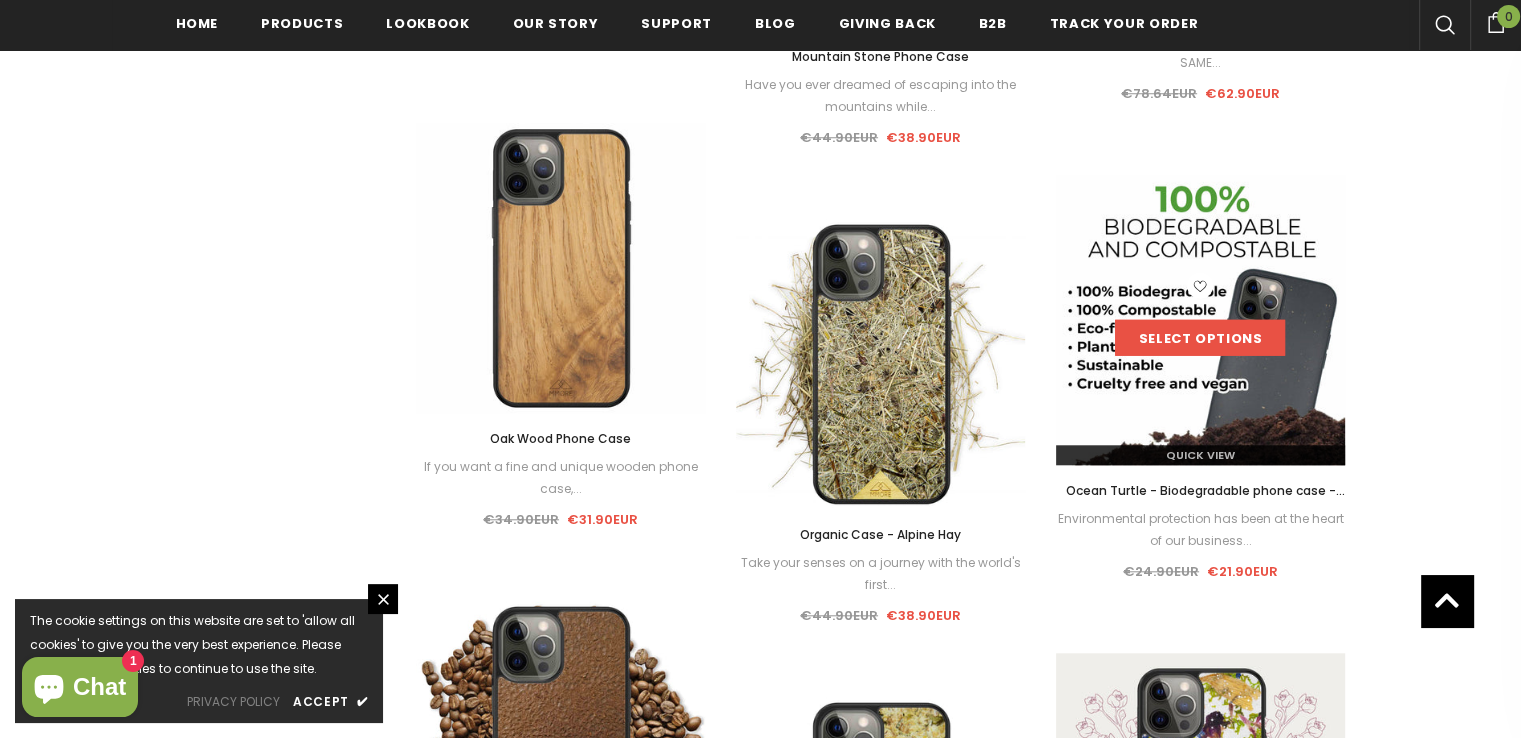 click on "Select options" at bounding box center [1200, 338] 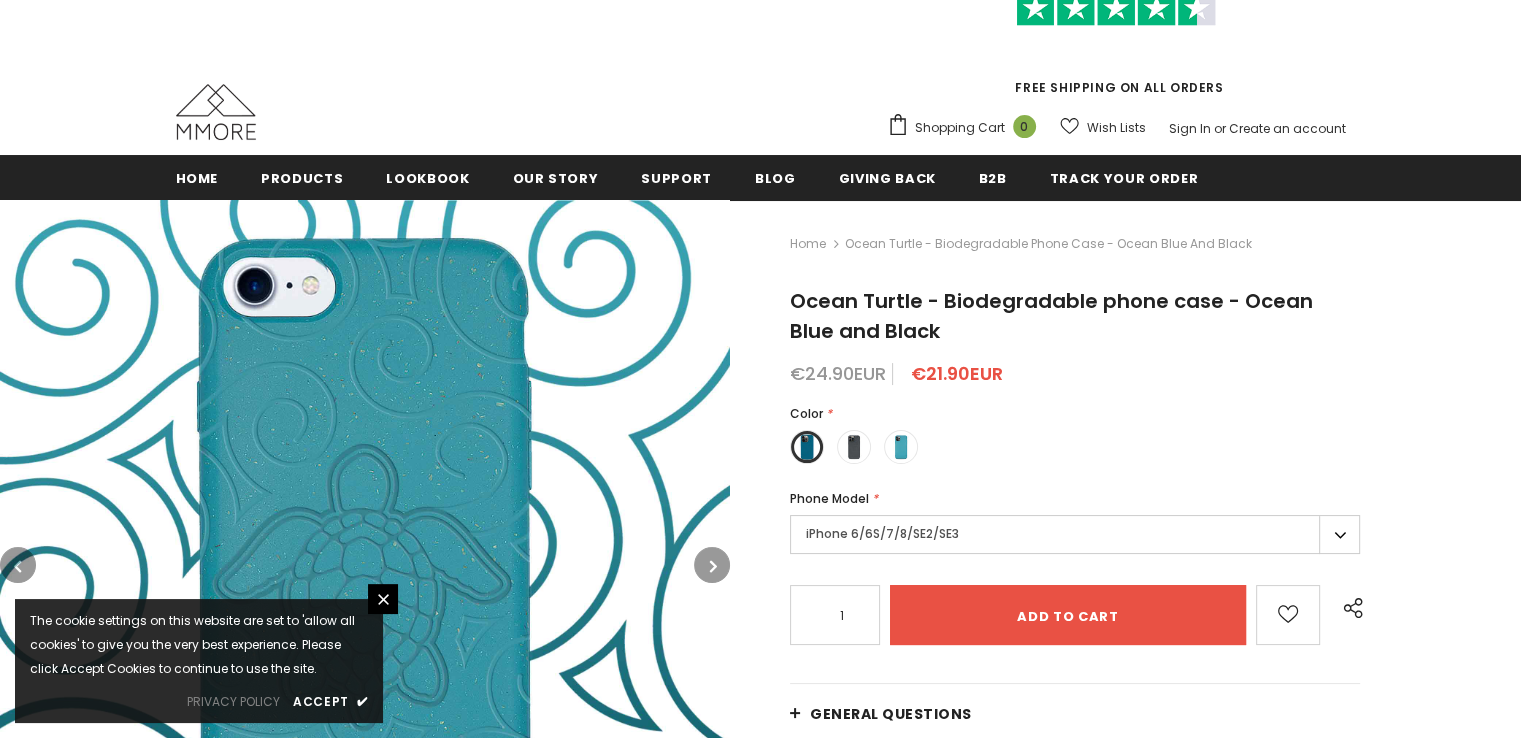 scroll, scrollTop: 300, scrollLeft: 0, axis: vertical 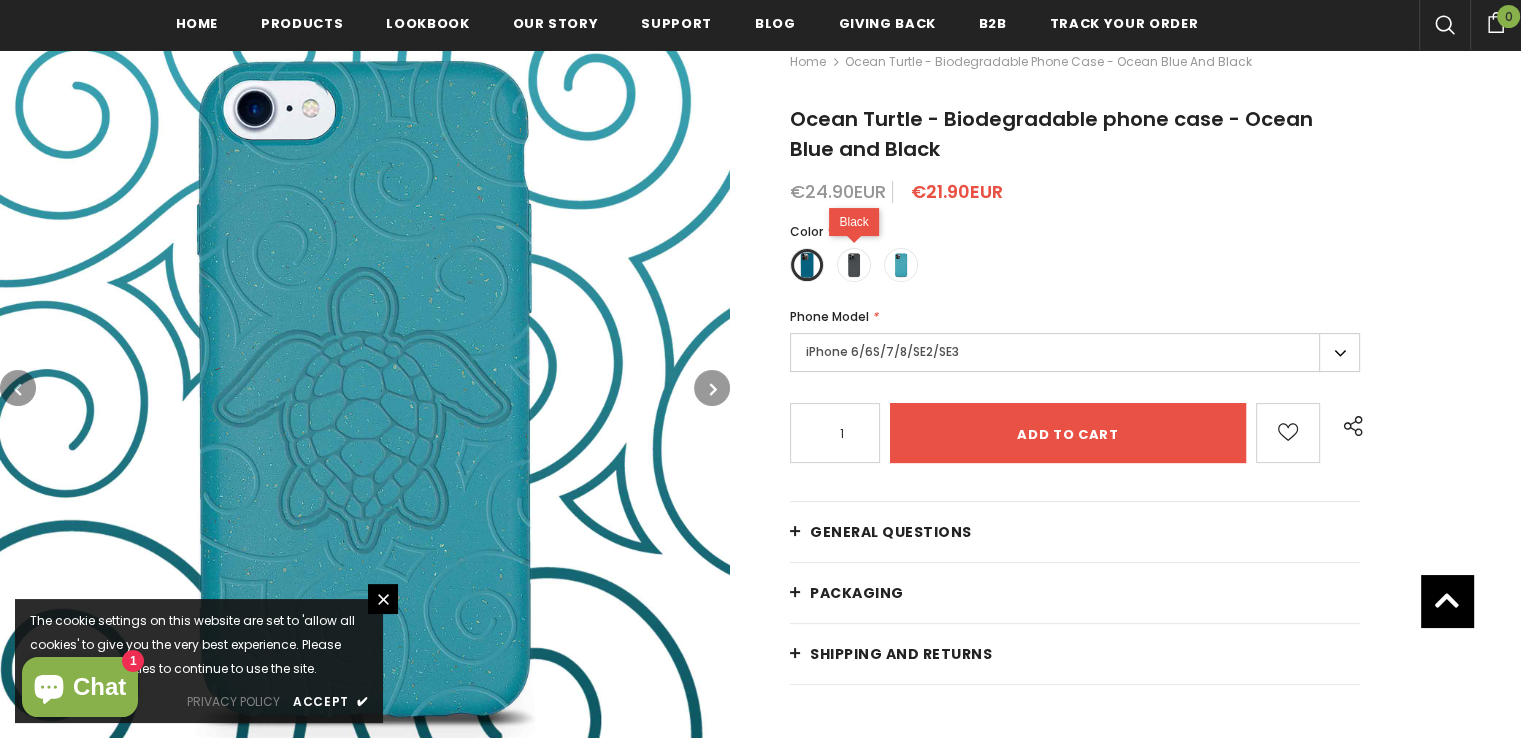 click at bounding box center [854, 265] 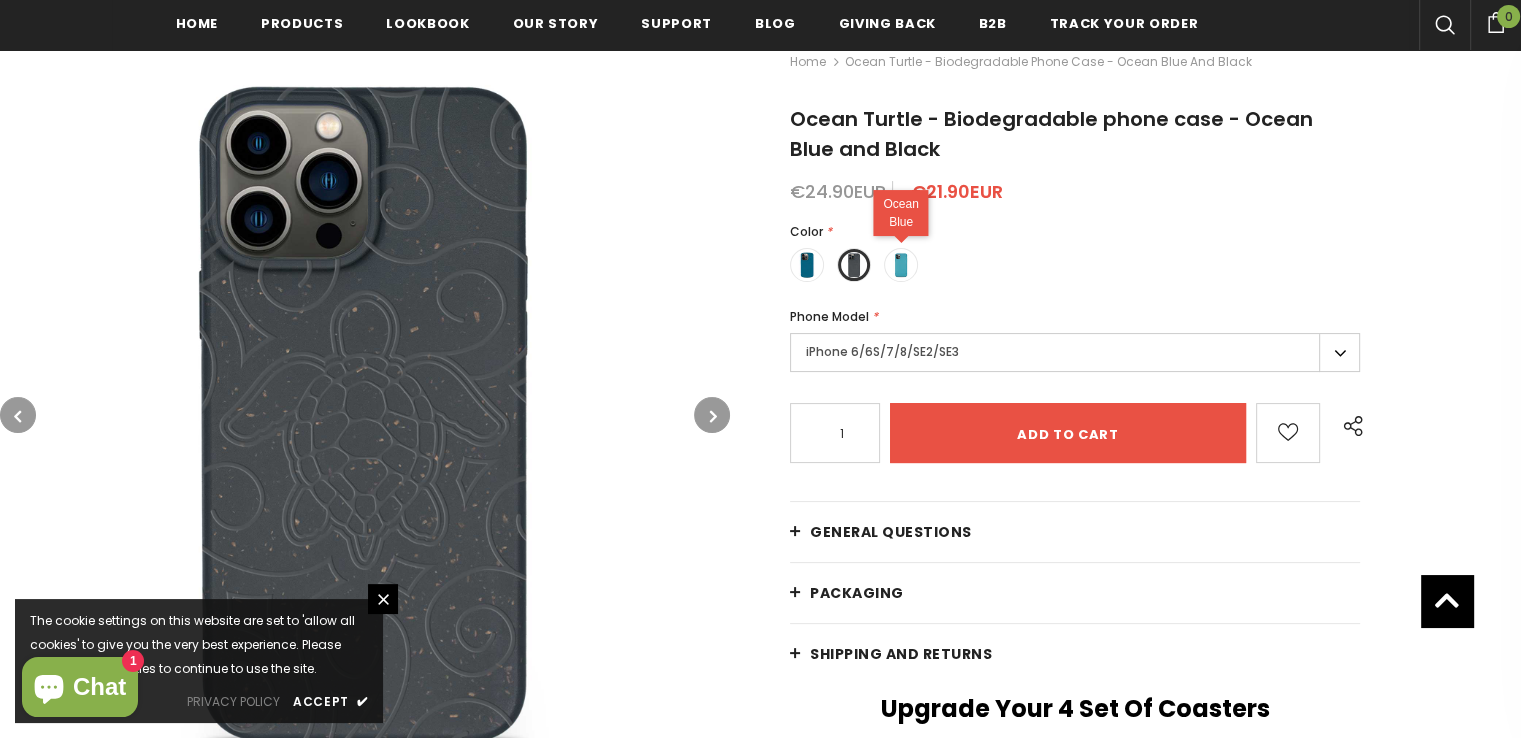 click at bounding box center (901, 265) 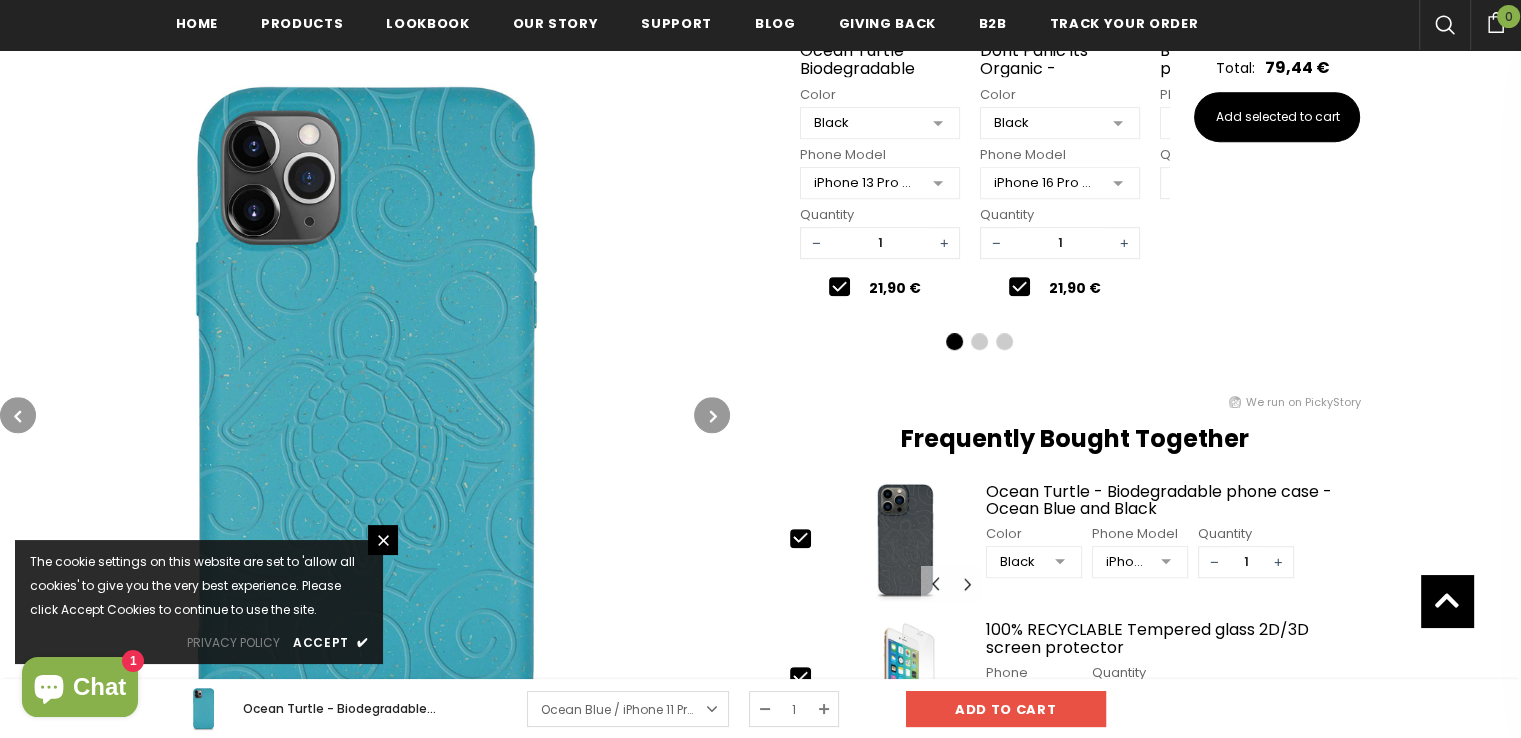 scroll, scrollTop: 1100, scrollLeft: 0, axis: vertical 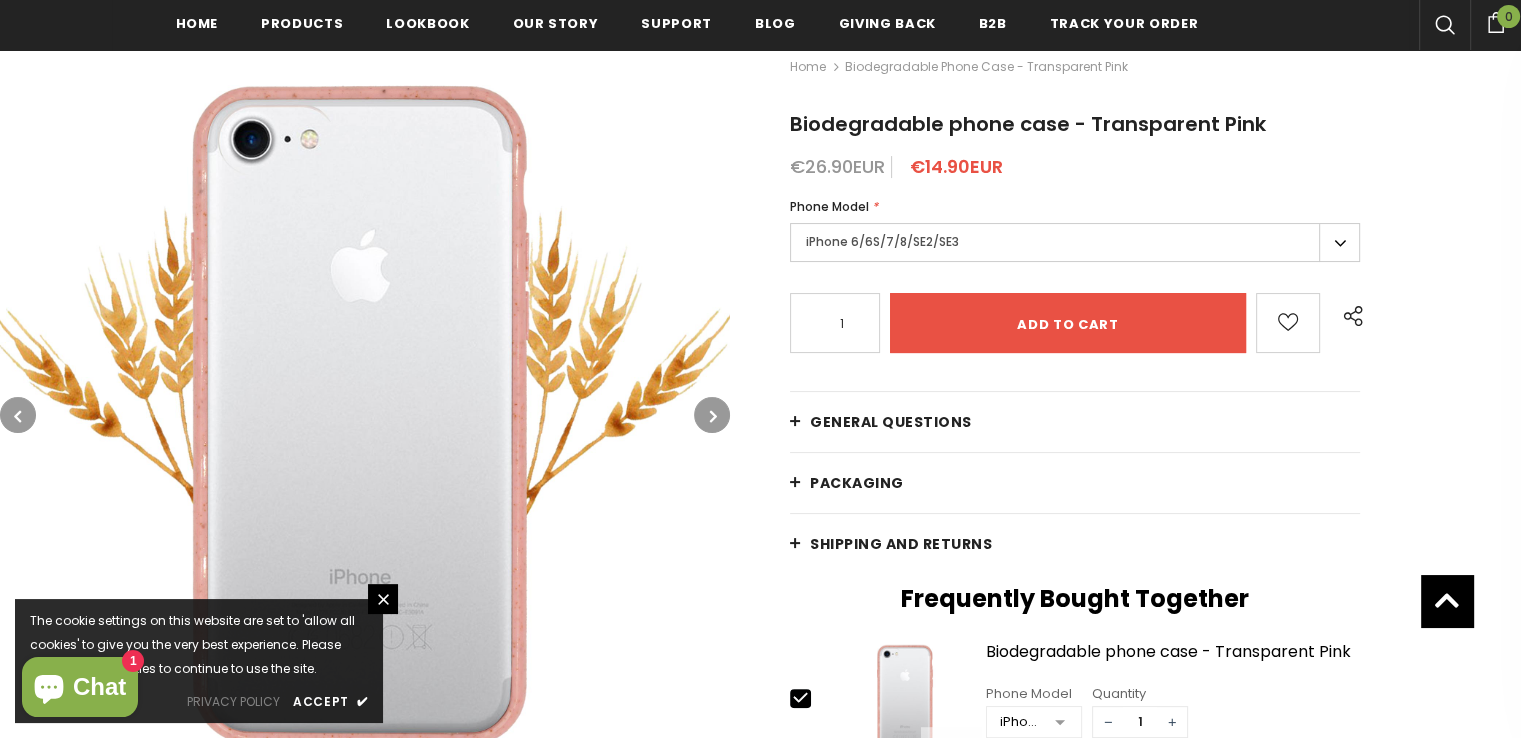 click on "iPhone 6/6S/7/8/SE2/SE3" at bounding box center [1075, 242] 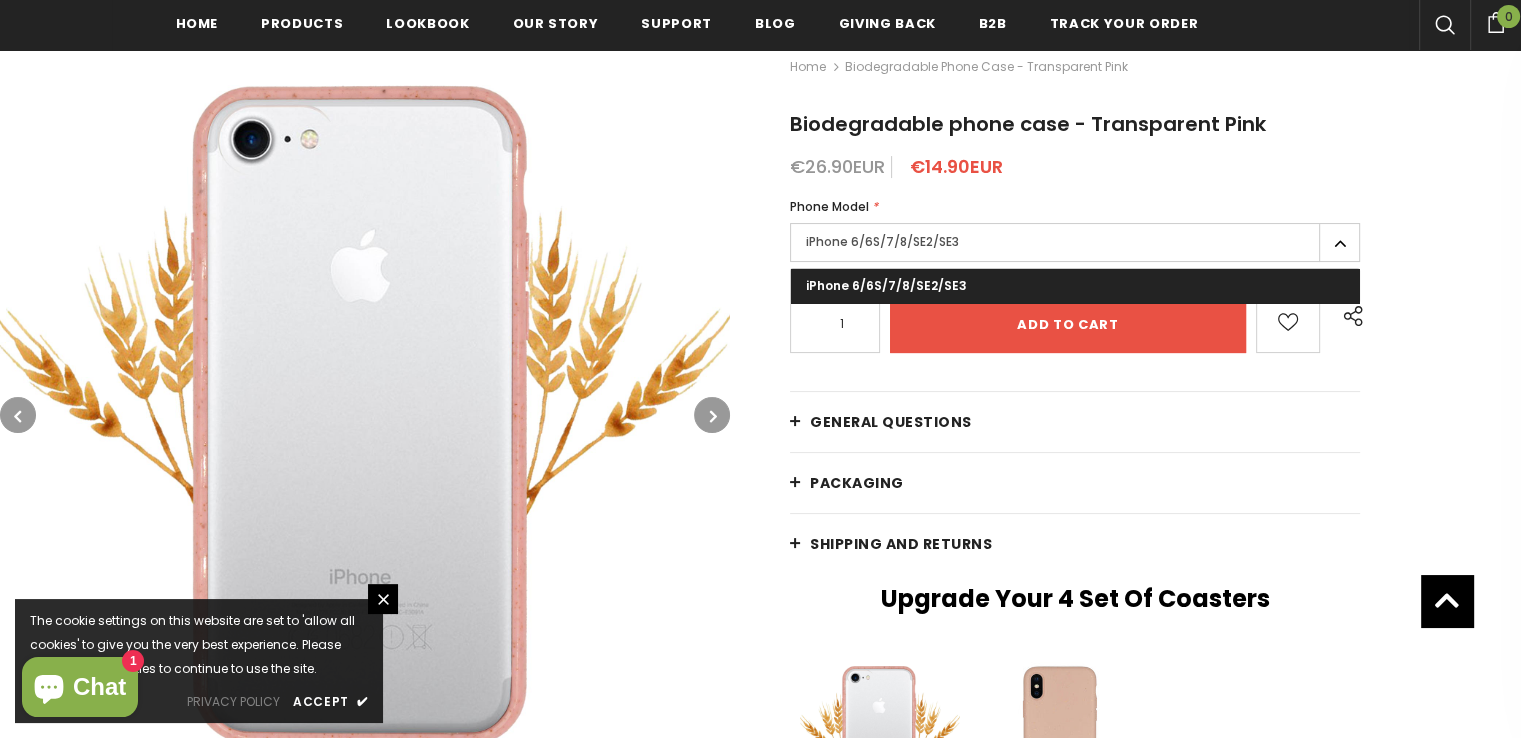 type on "0" 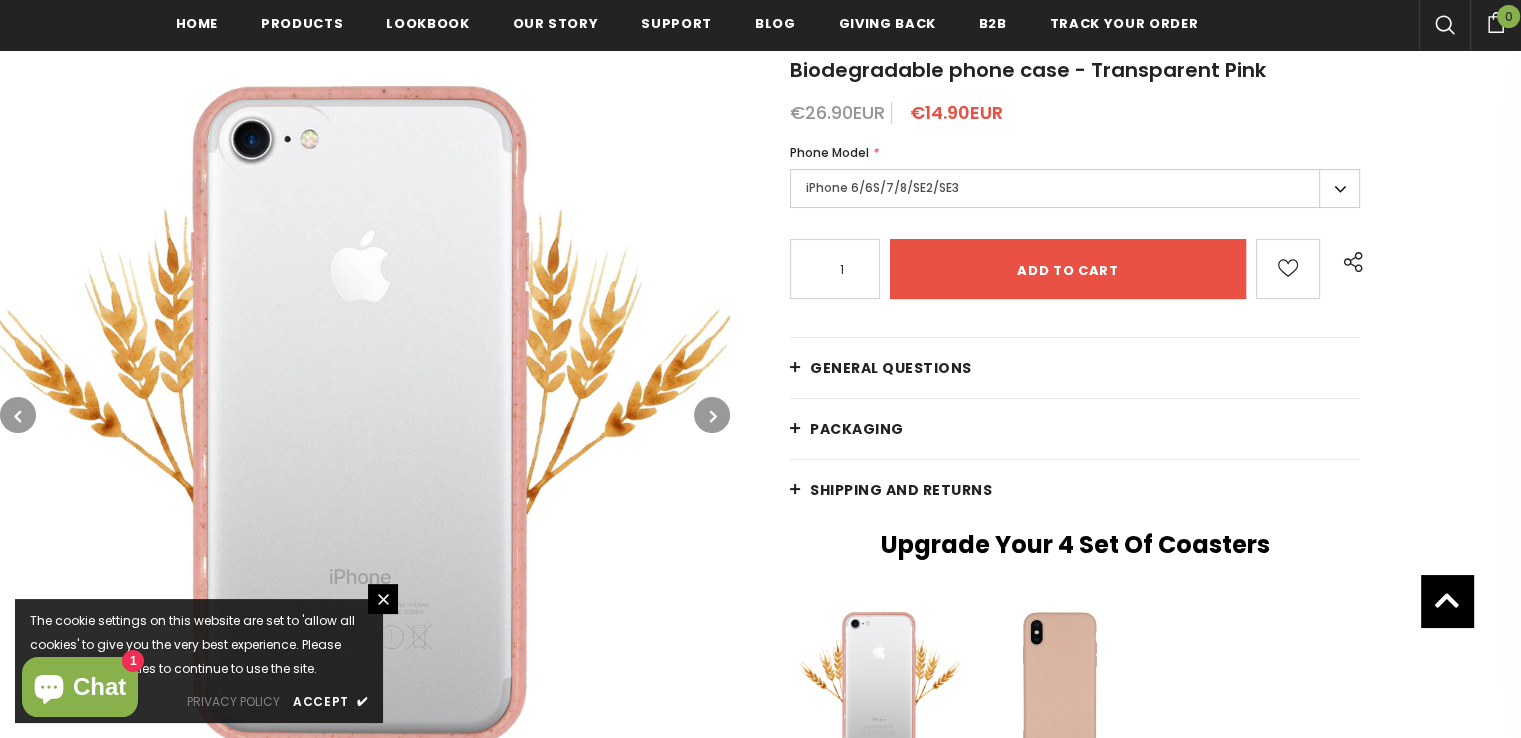 scroll, scrollTop: 400, scrollLeft: 0, axis: vertical 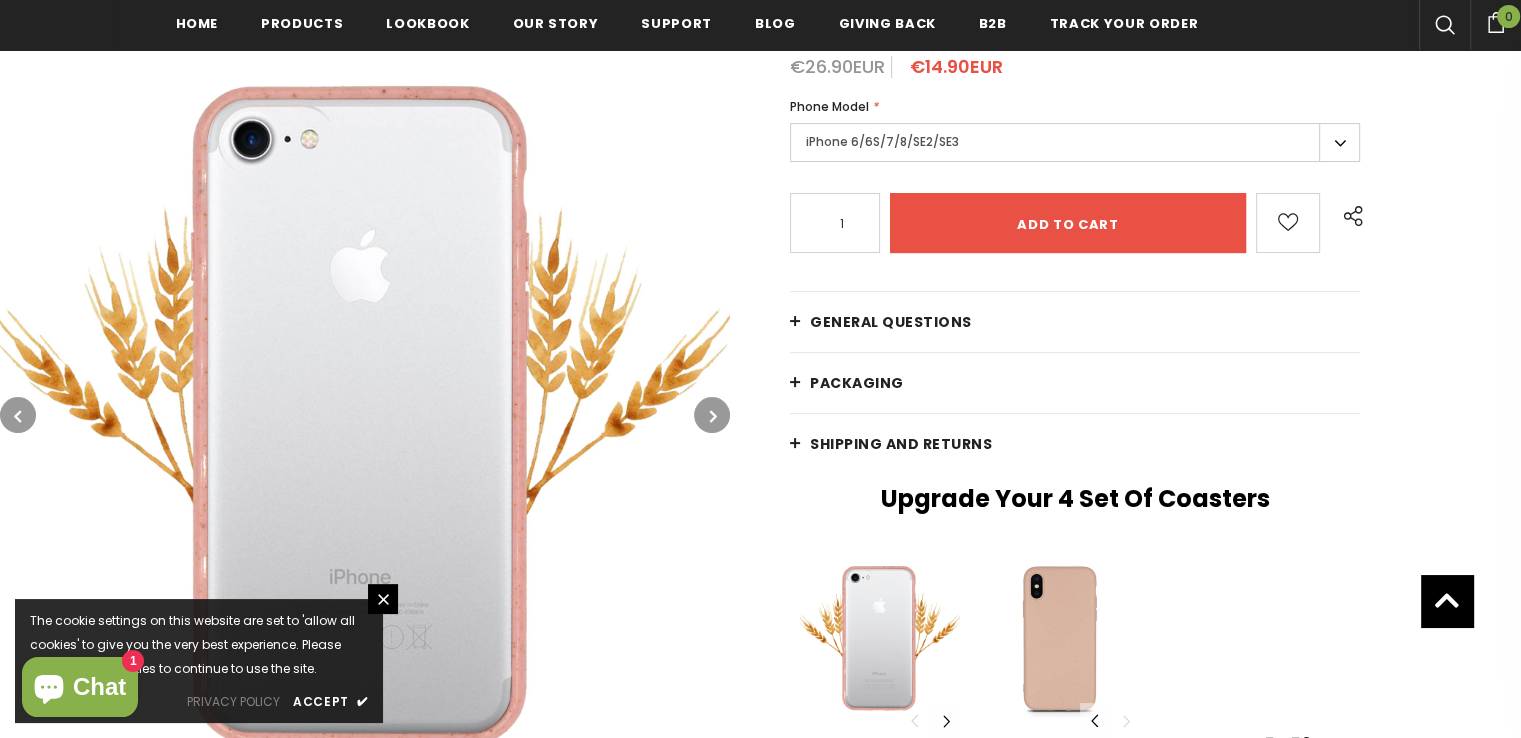 click at bounding box center (712, 415) 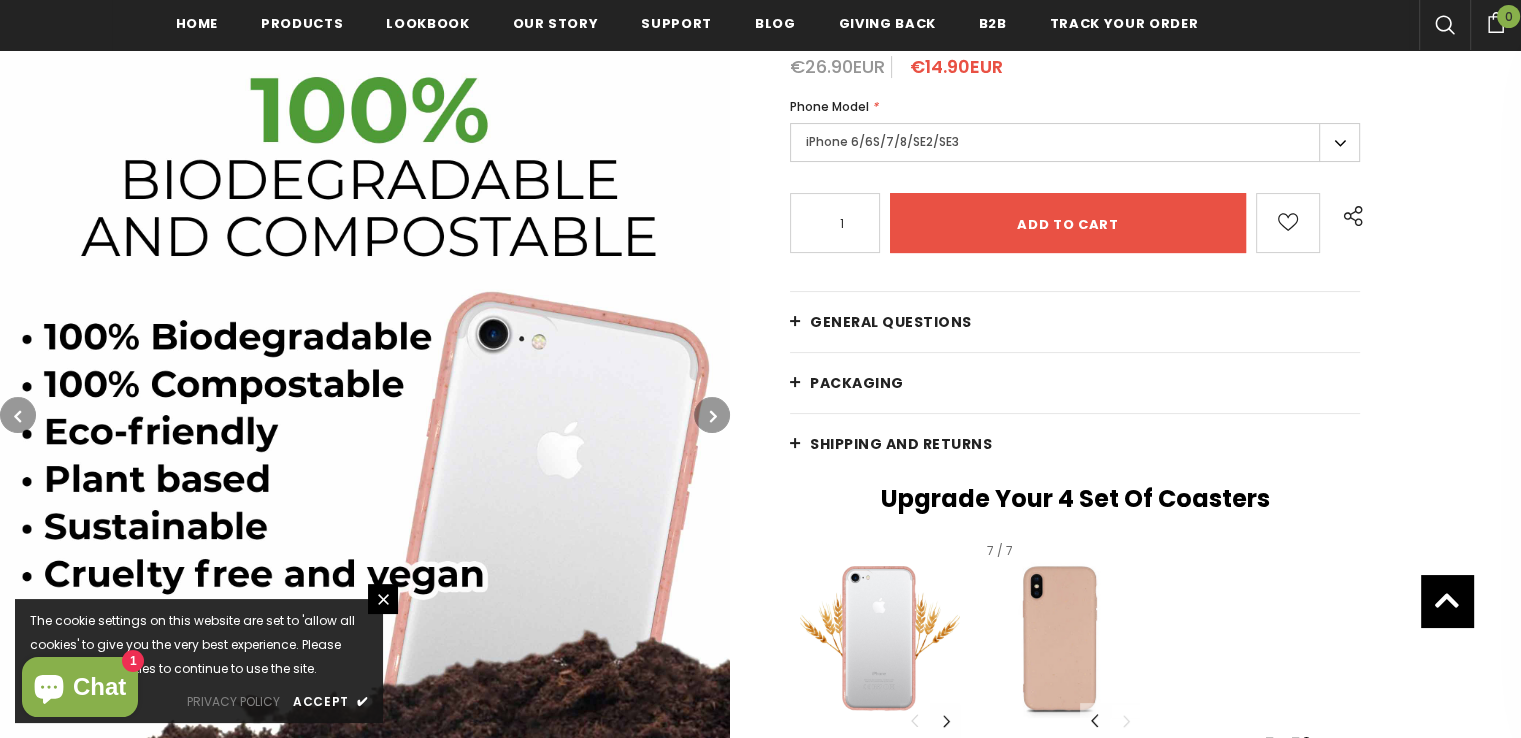 click at bounding box center (1060, 638) 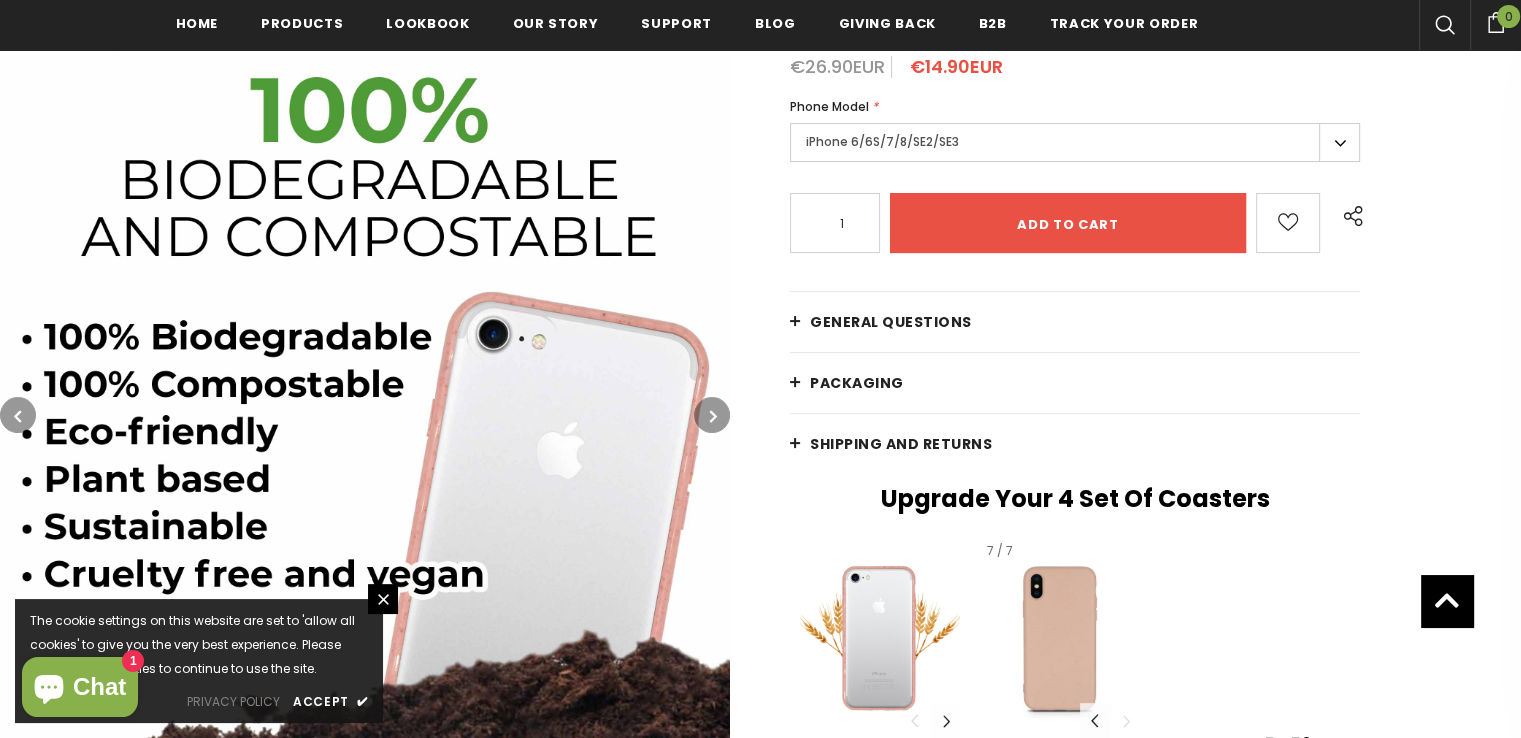 click at bounding box center (1095, 720) 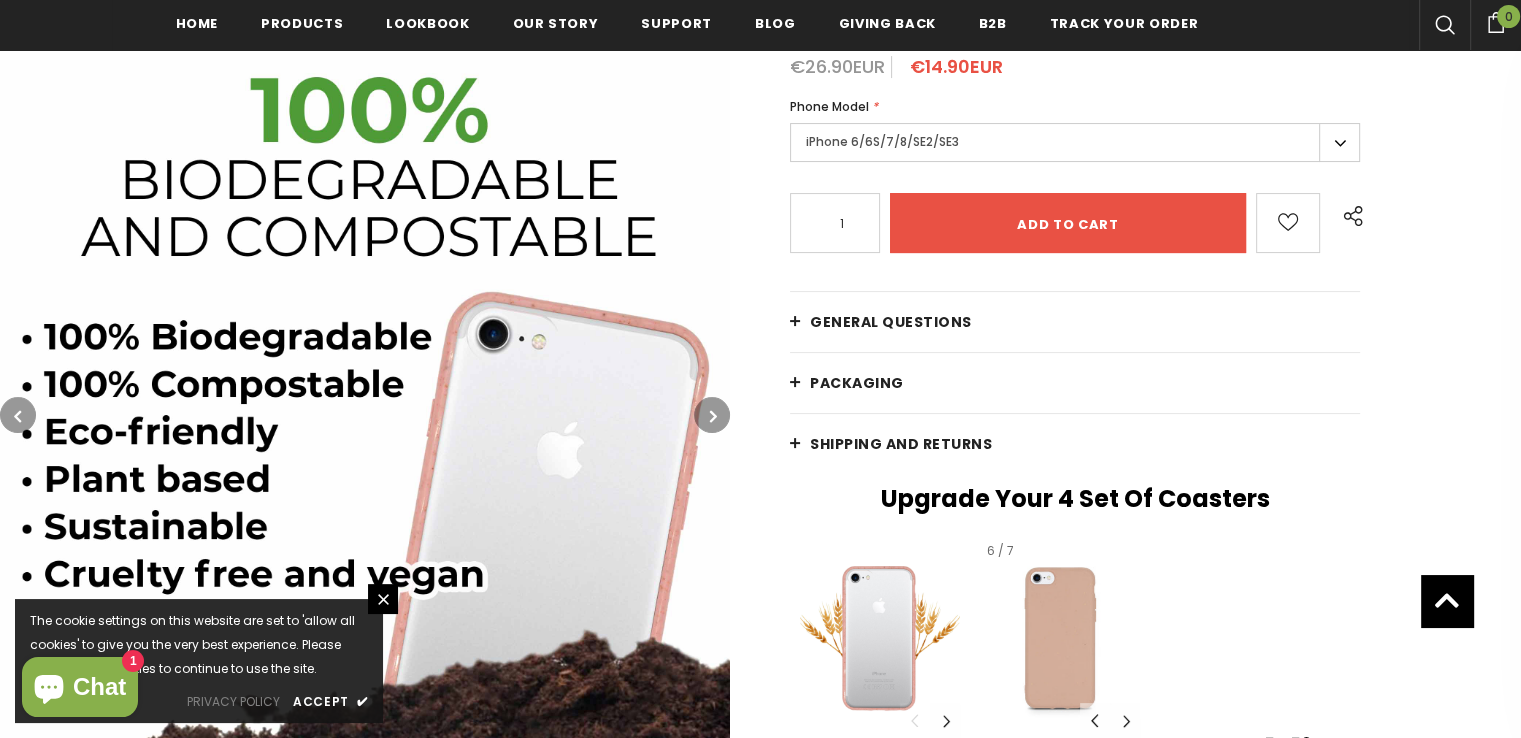 click at bounding box center [1060, 638] 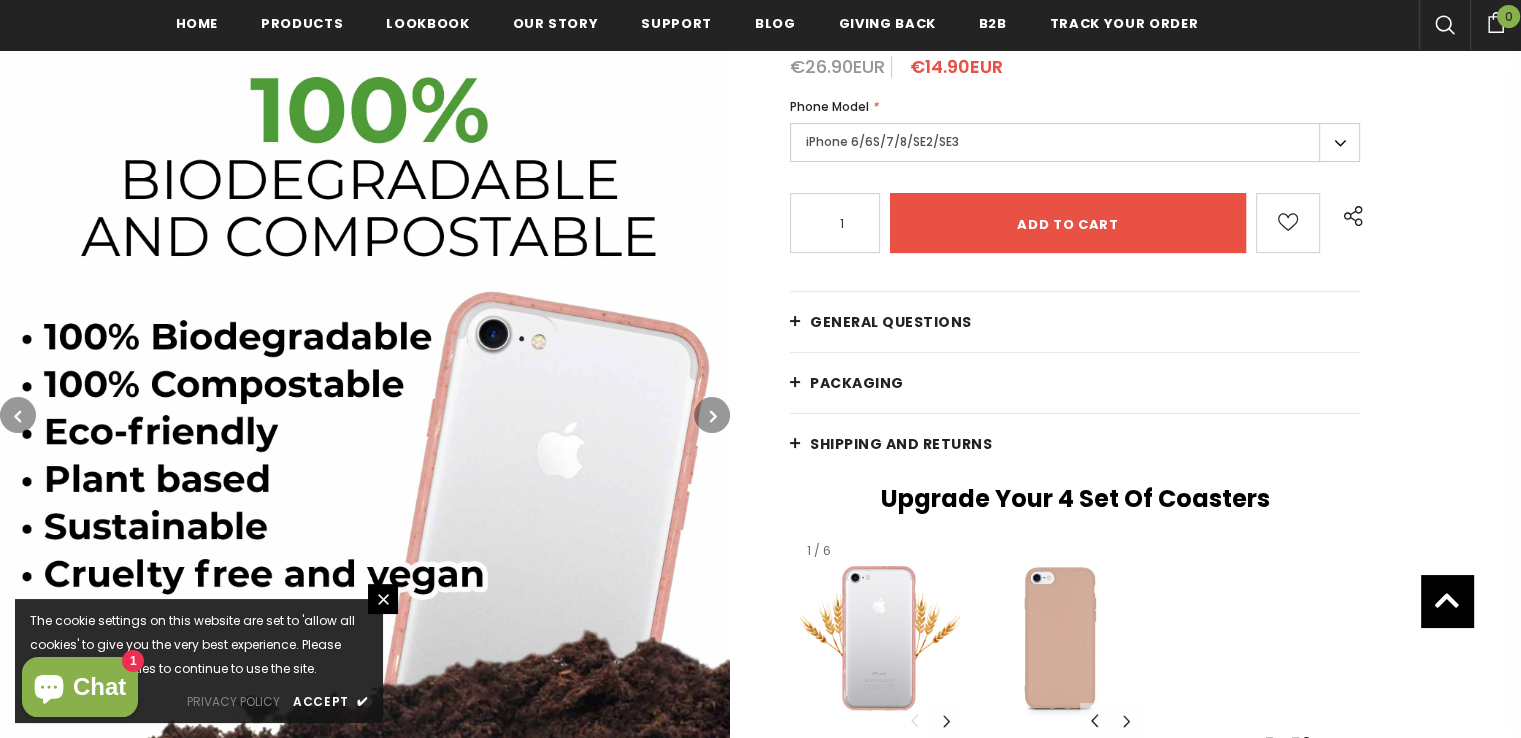 click at bounding box center (880, 638) 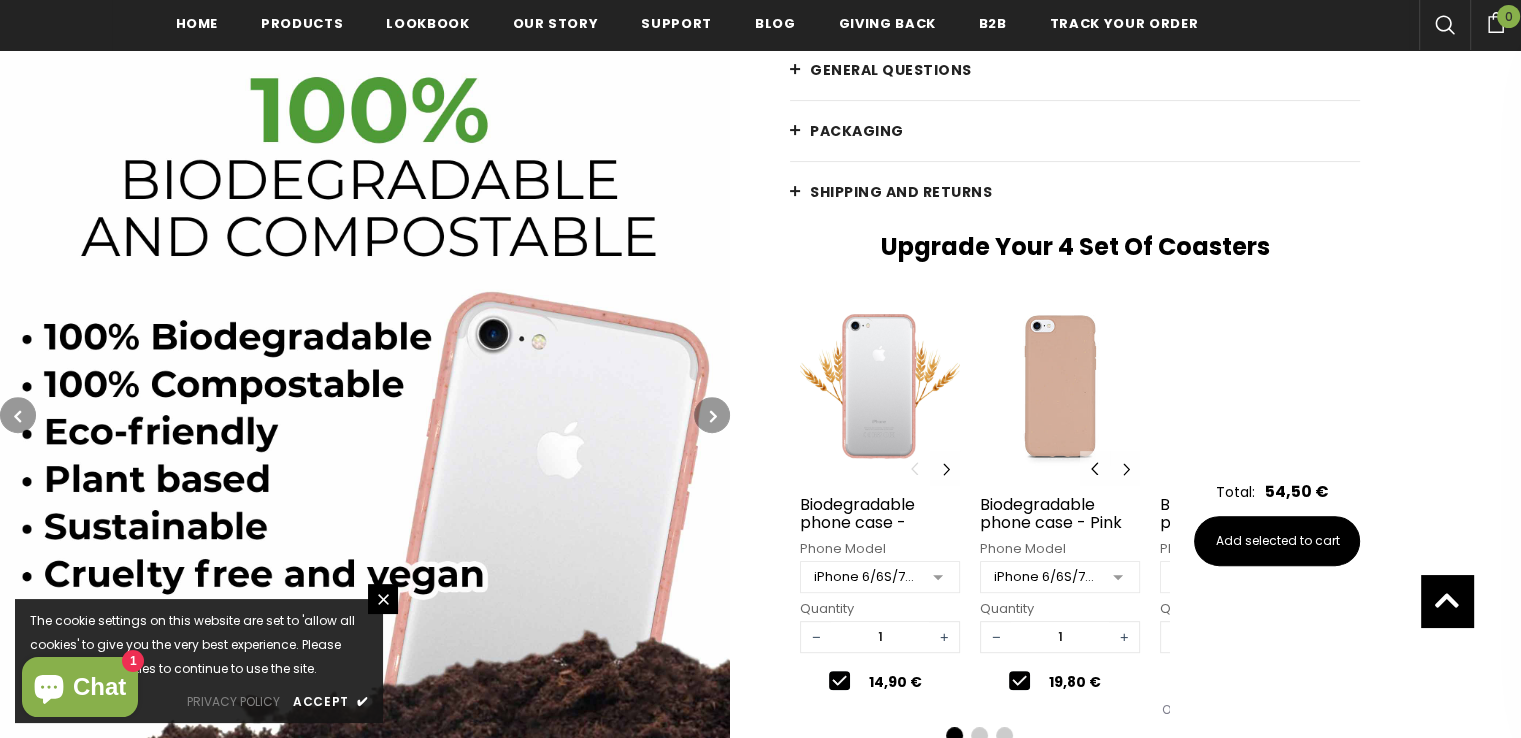 scroll, scrollTop: 800, scrollLeft: 0, axis: vertical 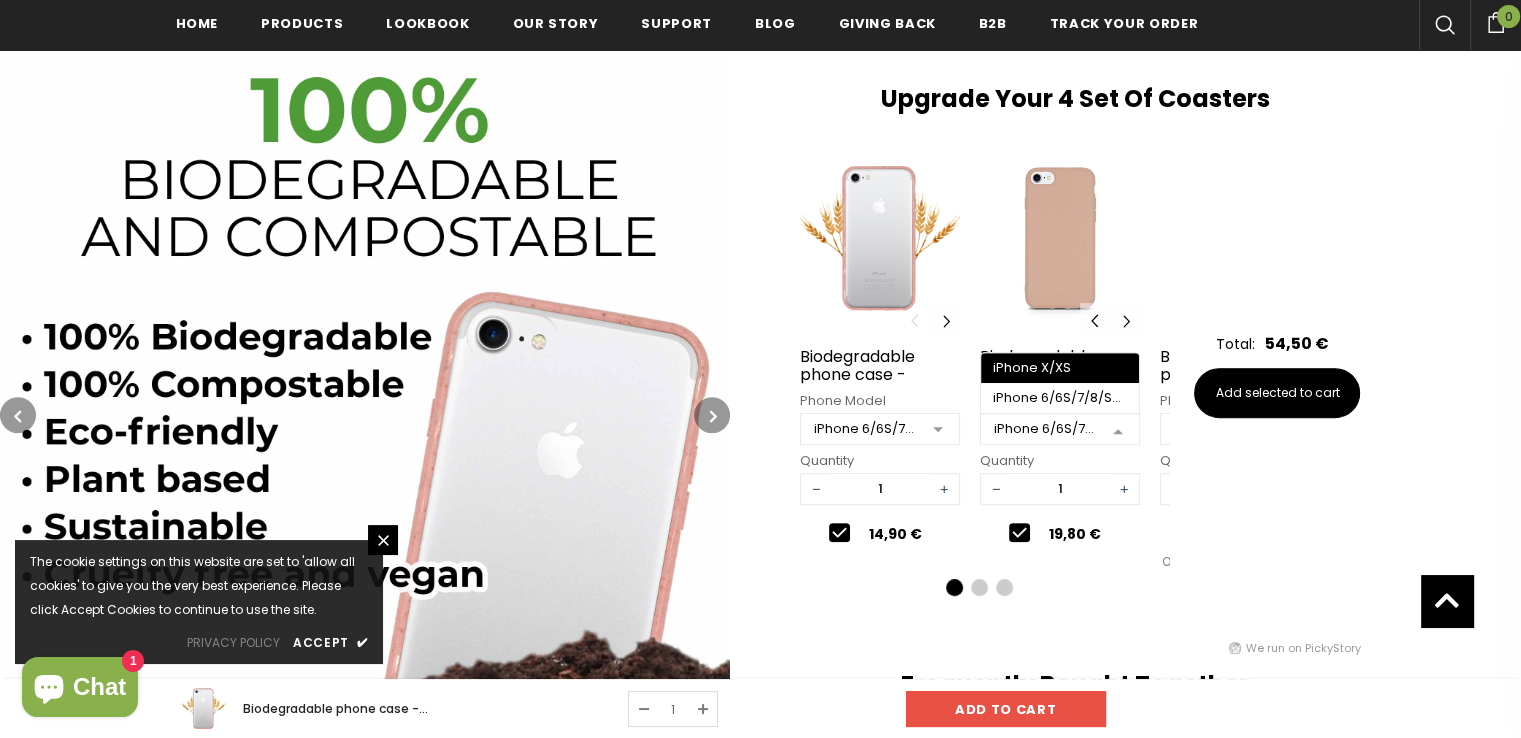 click at bounding box center (1118, 430) 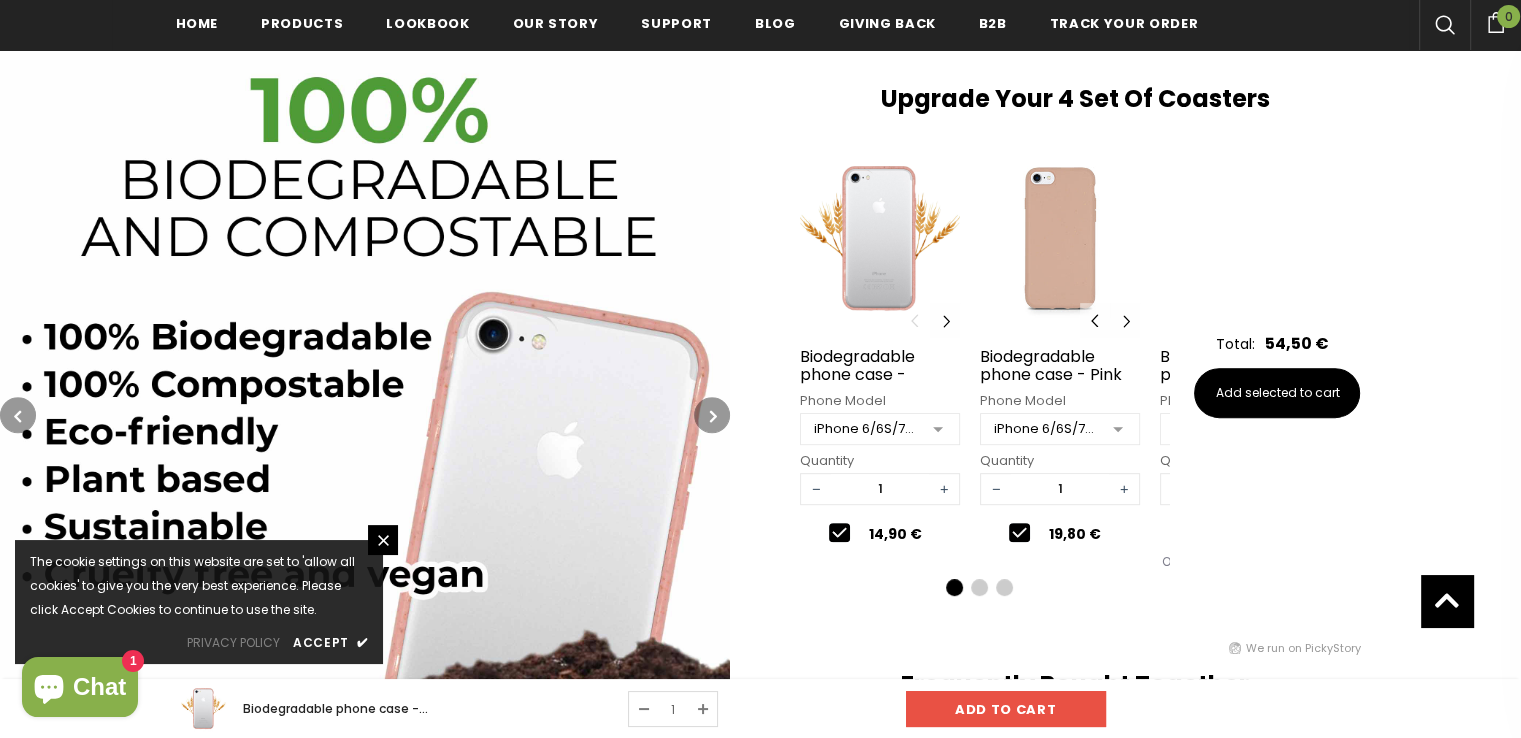 click at bounding box center (1118, 430) 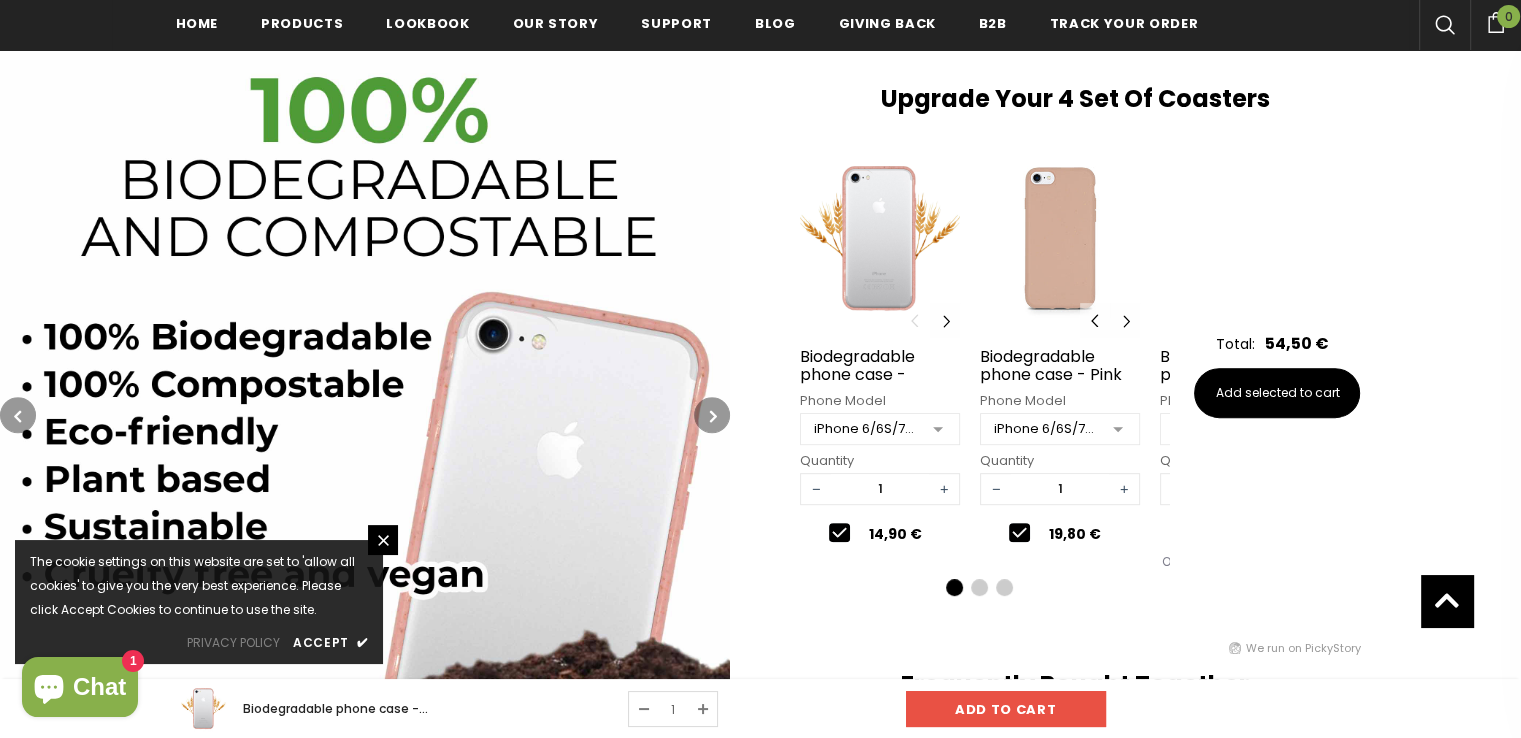 click at bounding box center [1118, 430] 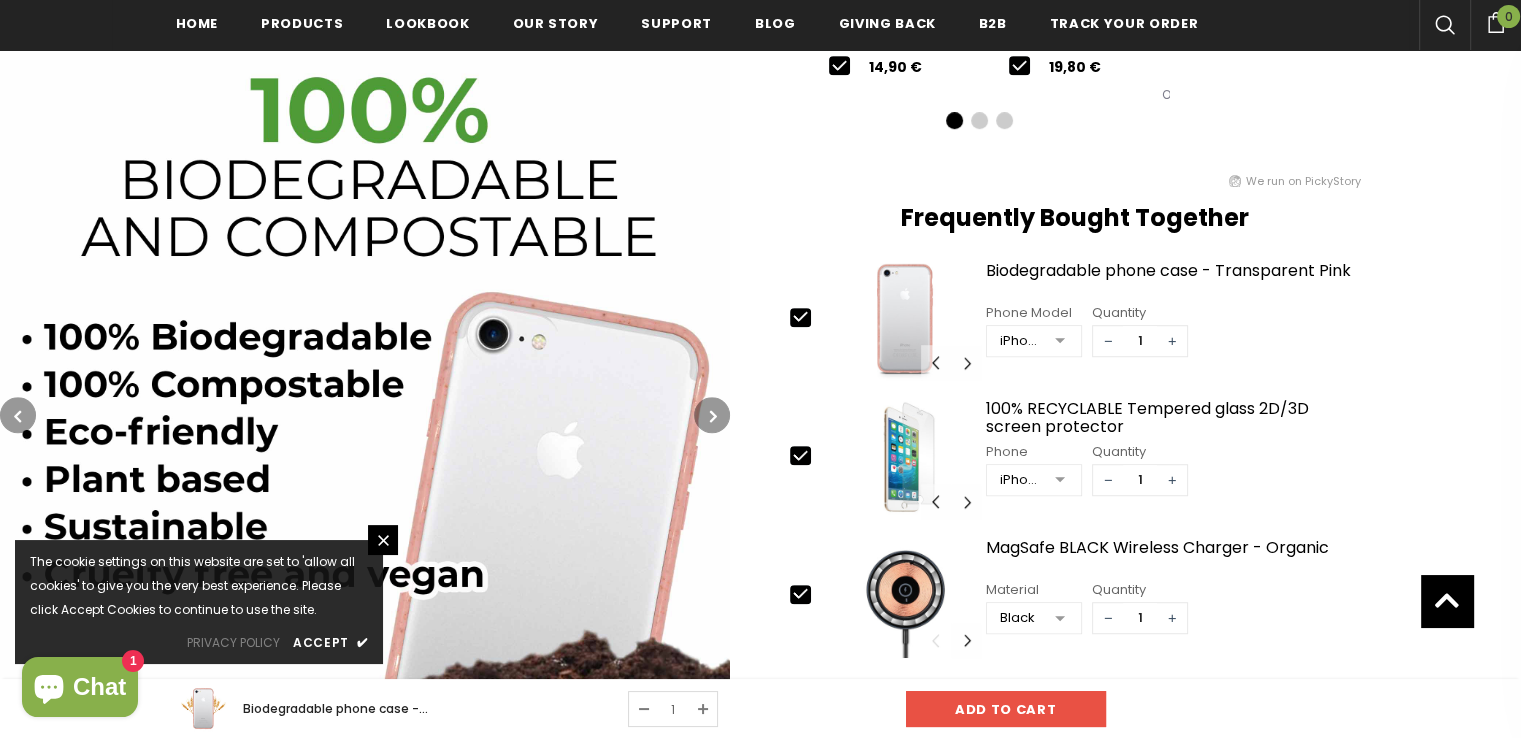 scroll, scrollTop: 1300, scrollLeft: 0, axis: vertical 